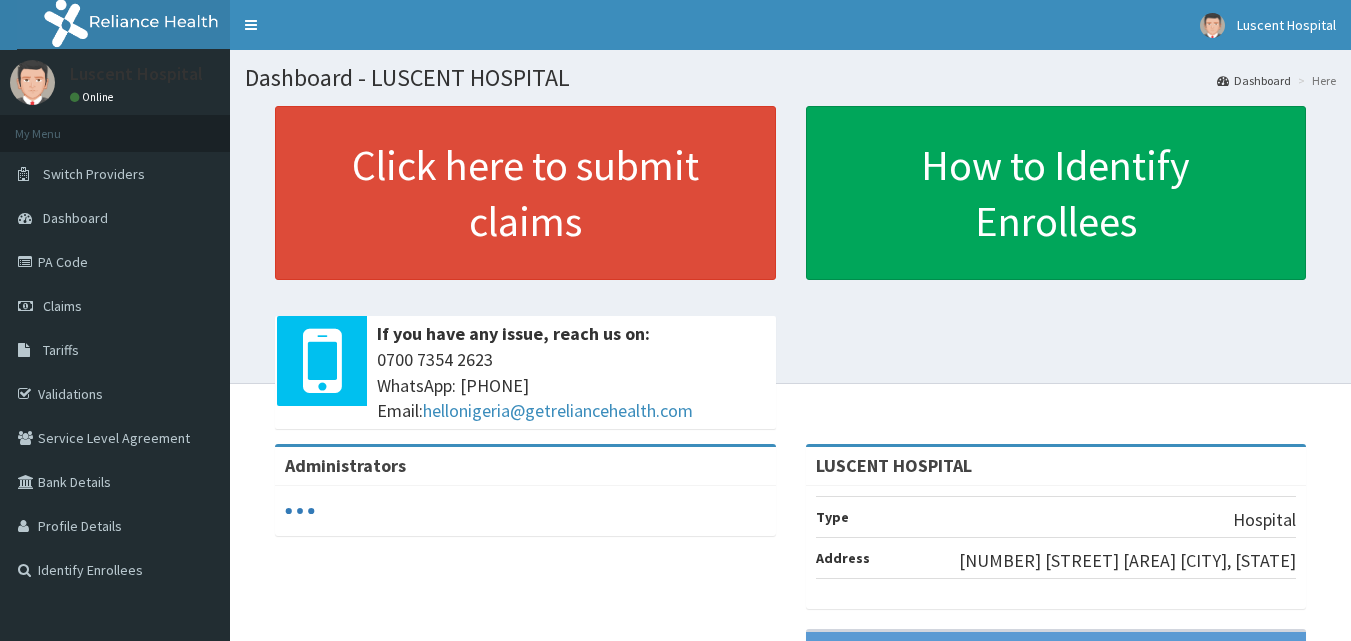 scroll, scrollTop: 0, scrollLeft: 0, axis: both 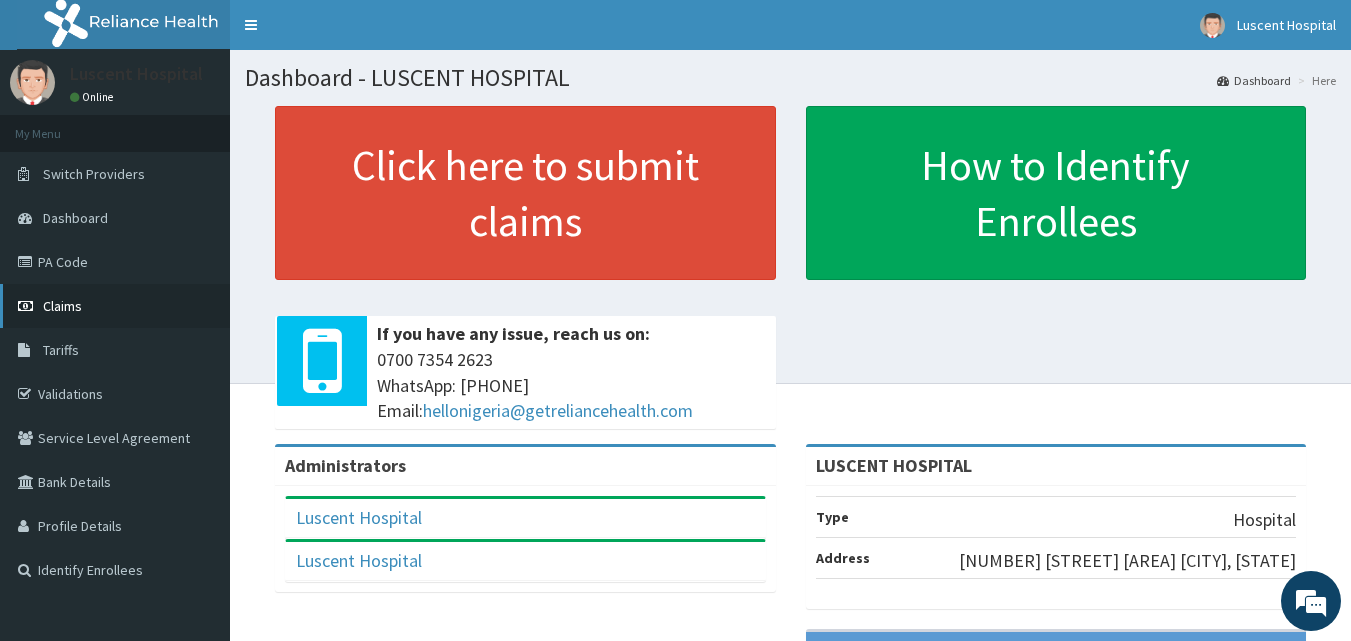 click on "Claims" at bounding box center [115, 306] 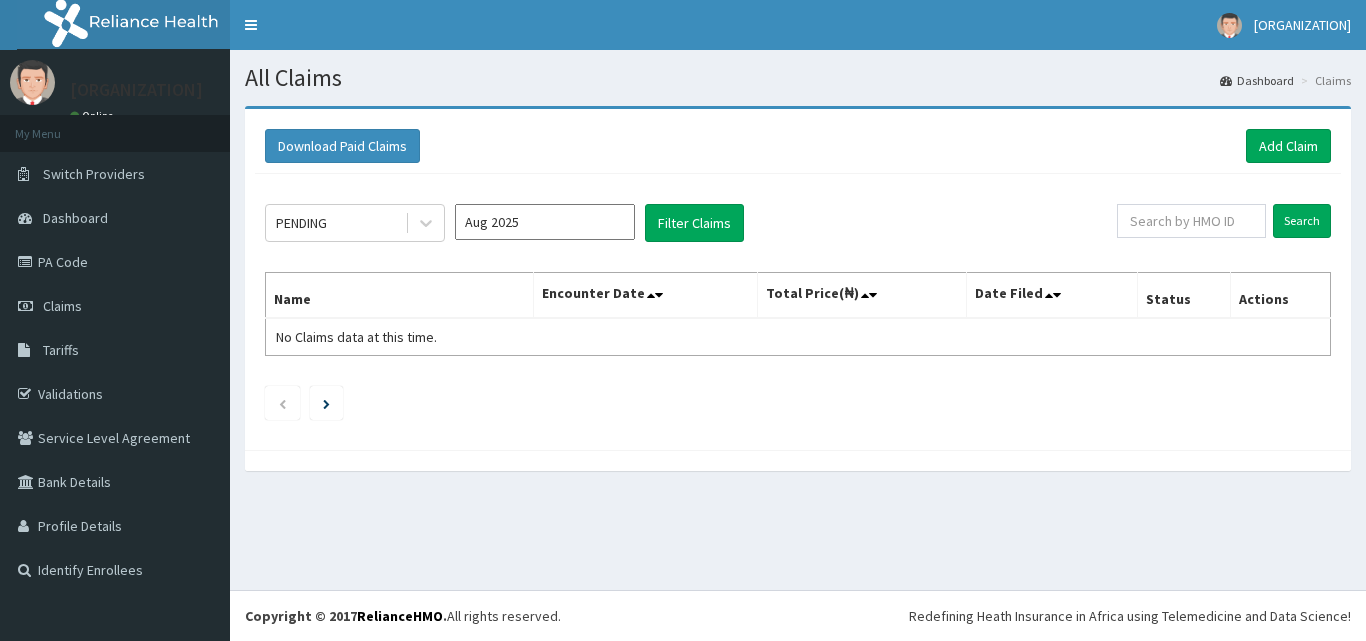 scroll, scrollTop: 0, scrollLeft: 0, axis: both 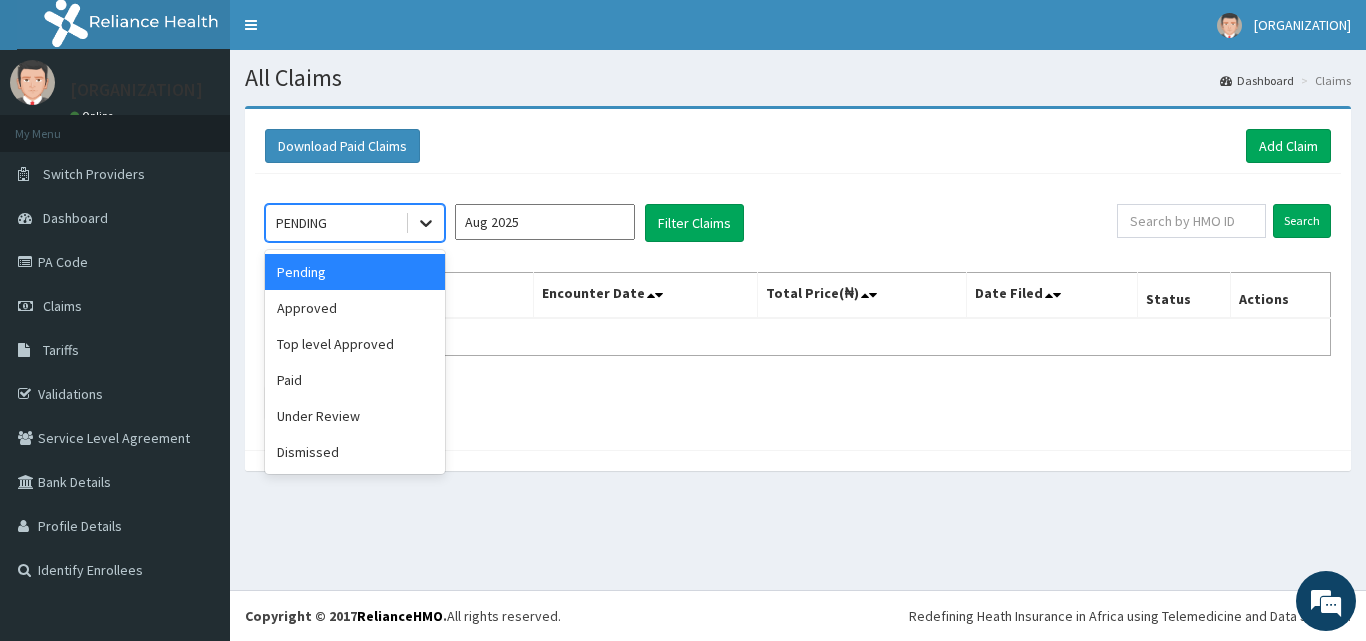 click 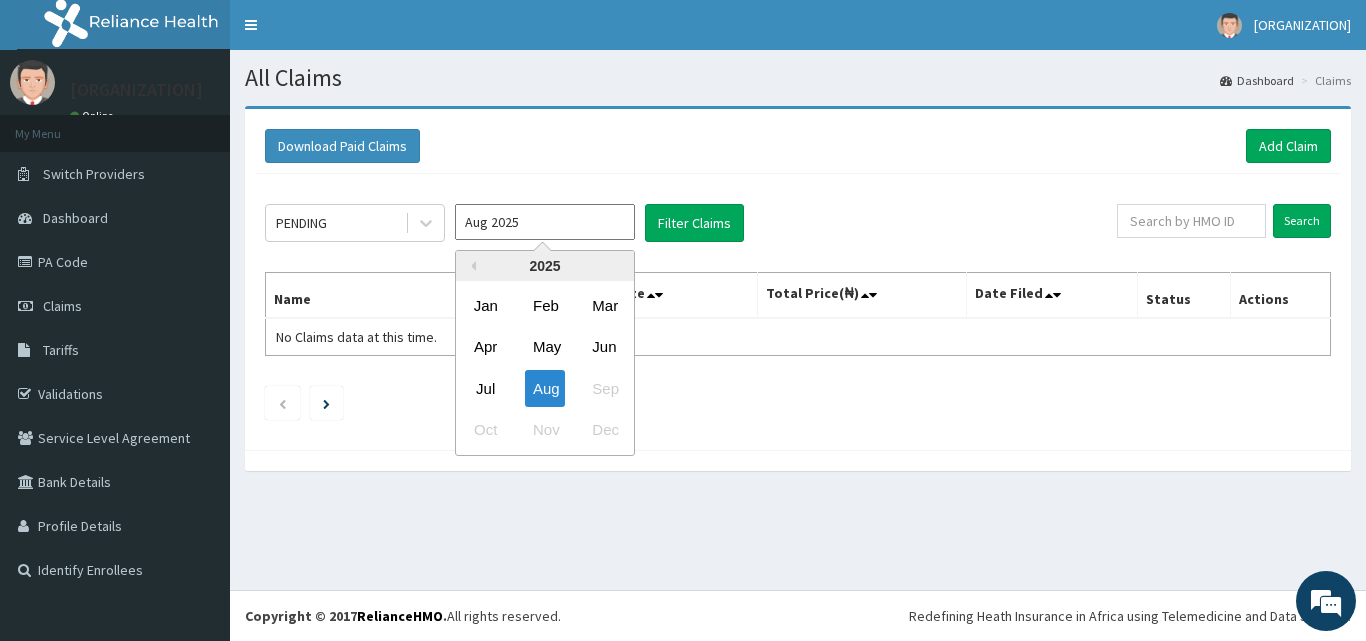 click on "Aug 2025" at bounding box center [545, 222] 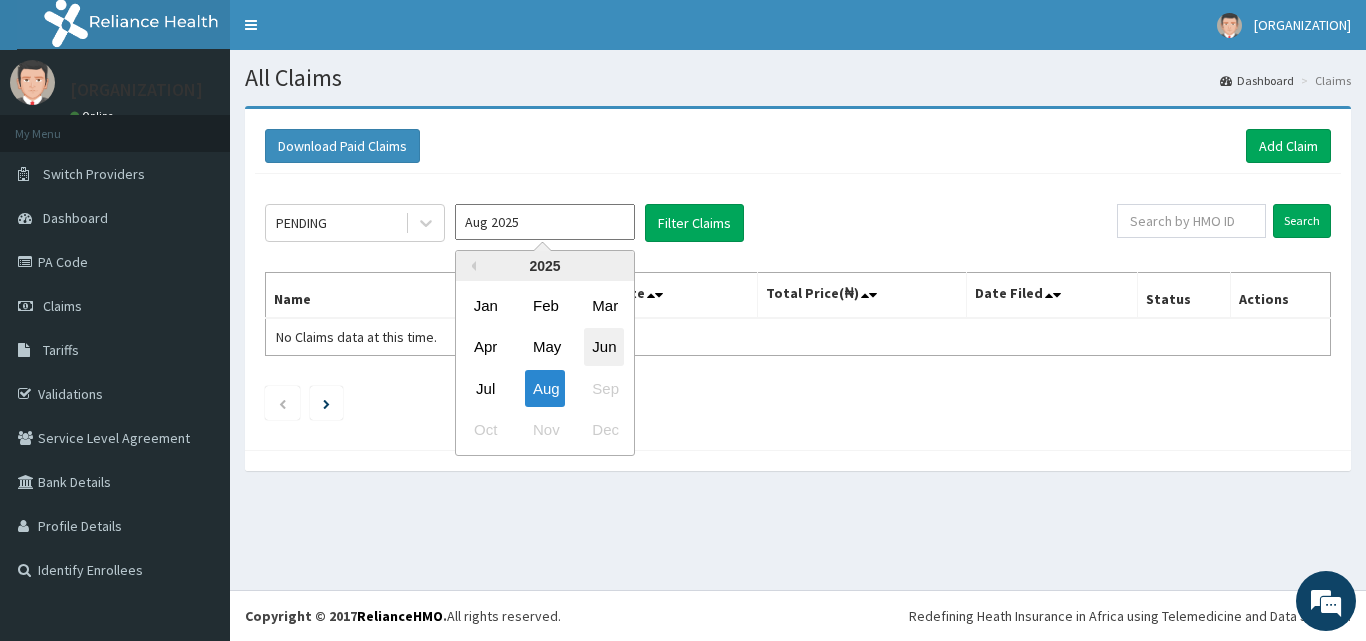 click on "Jun" at bounding box center (604, 347) 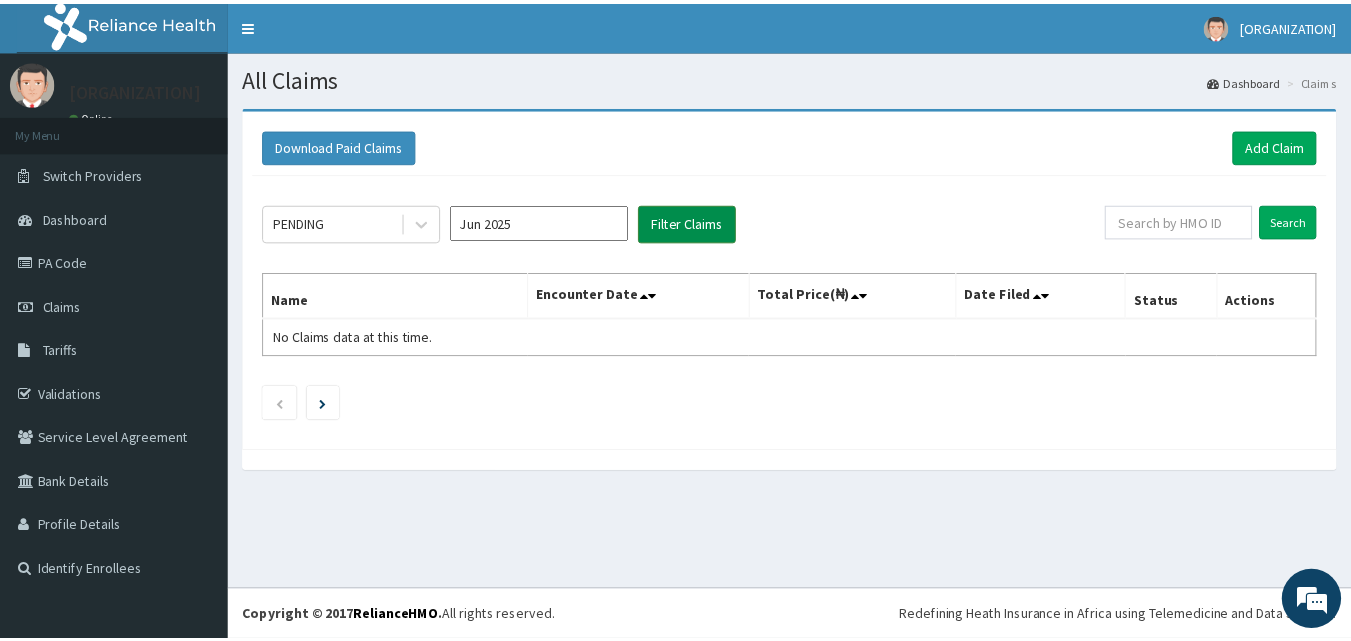 scroll, scrollTop: 0, scrollLeft: 0, axis: both 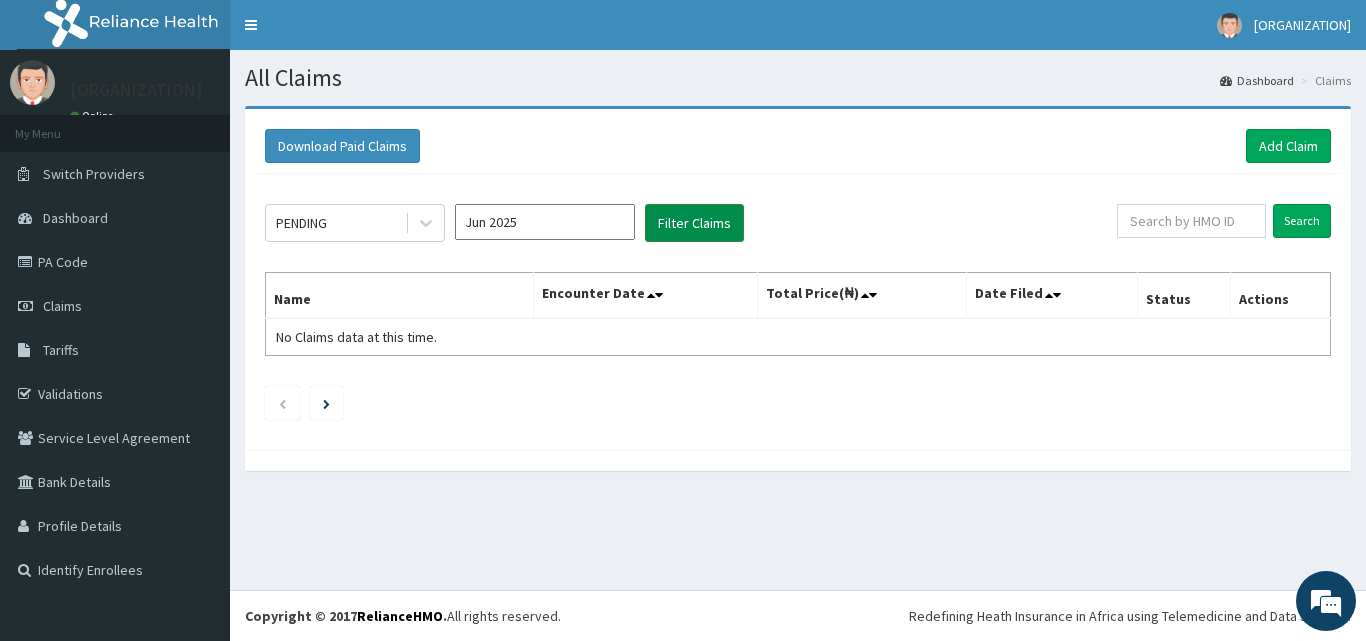 click on "Filter Claims" at bounding box center (694, 223) 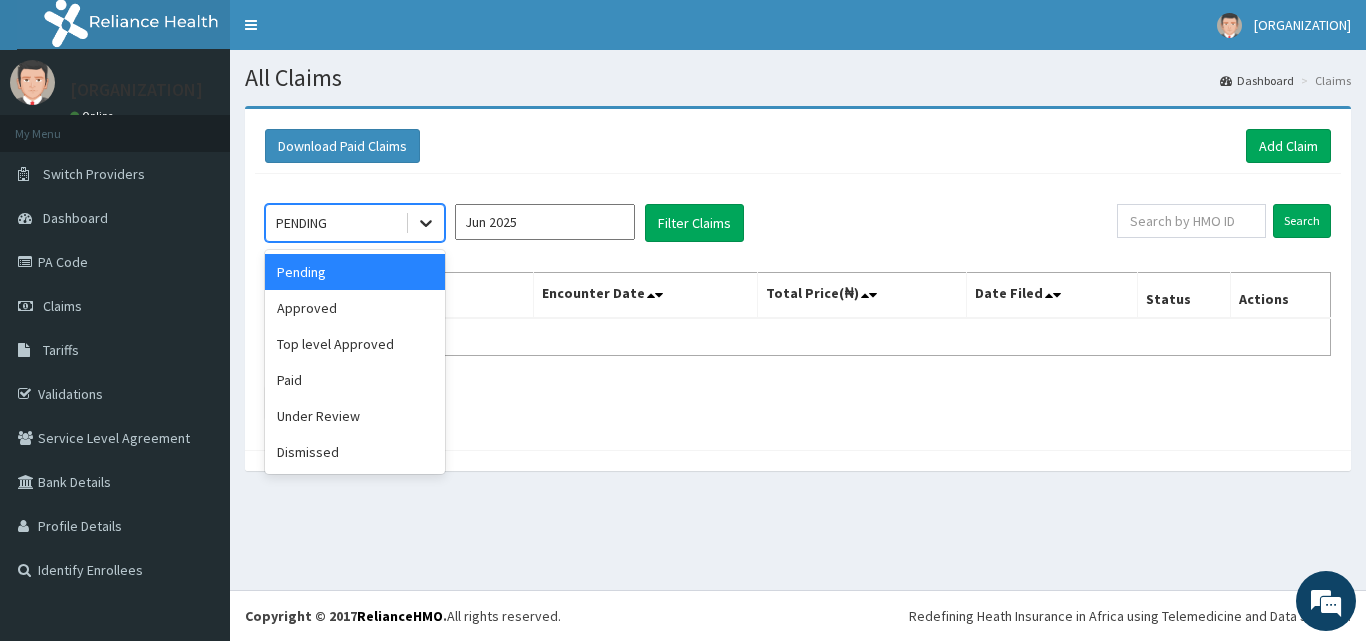 click 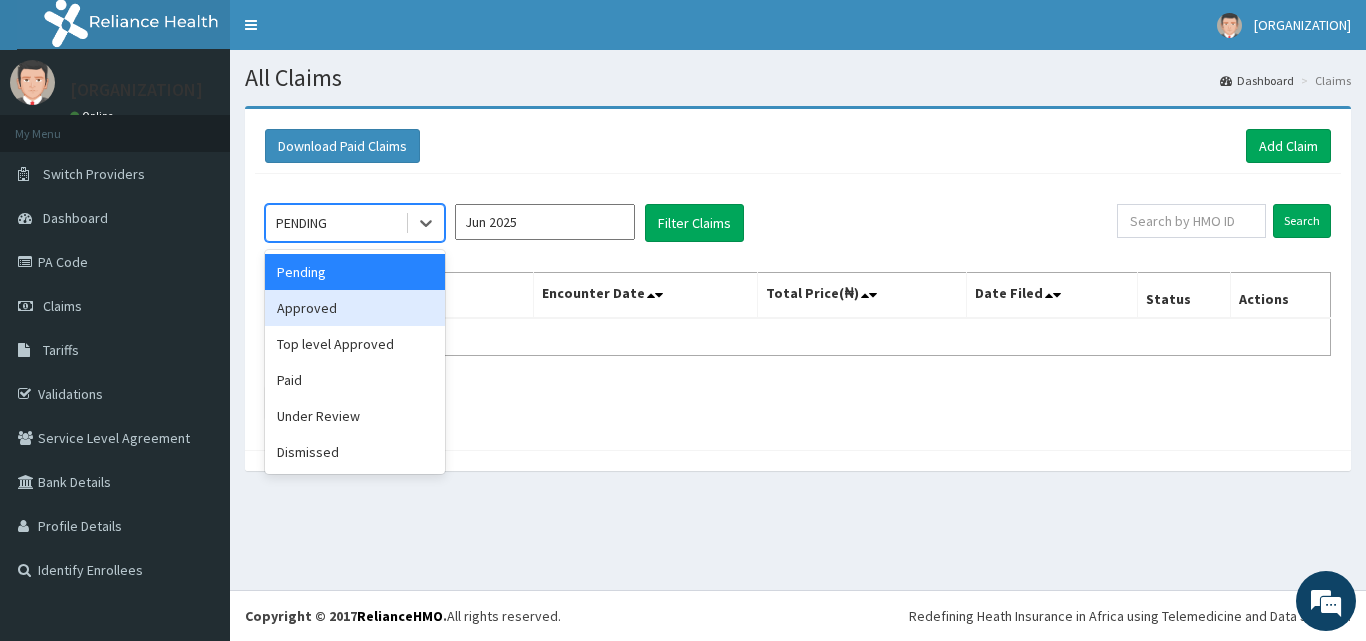 click on "Approved" at bounding box center (355, 308) 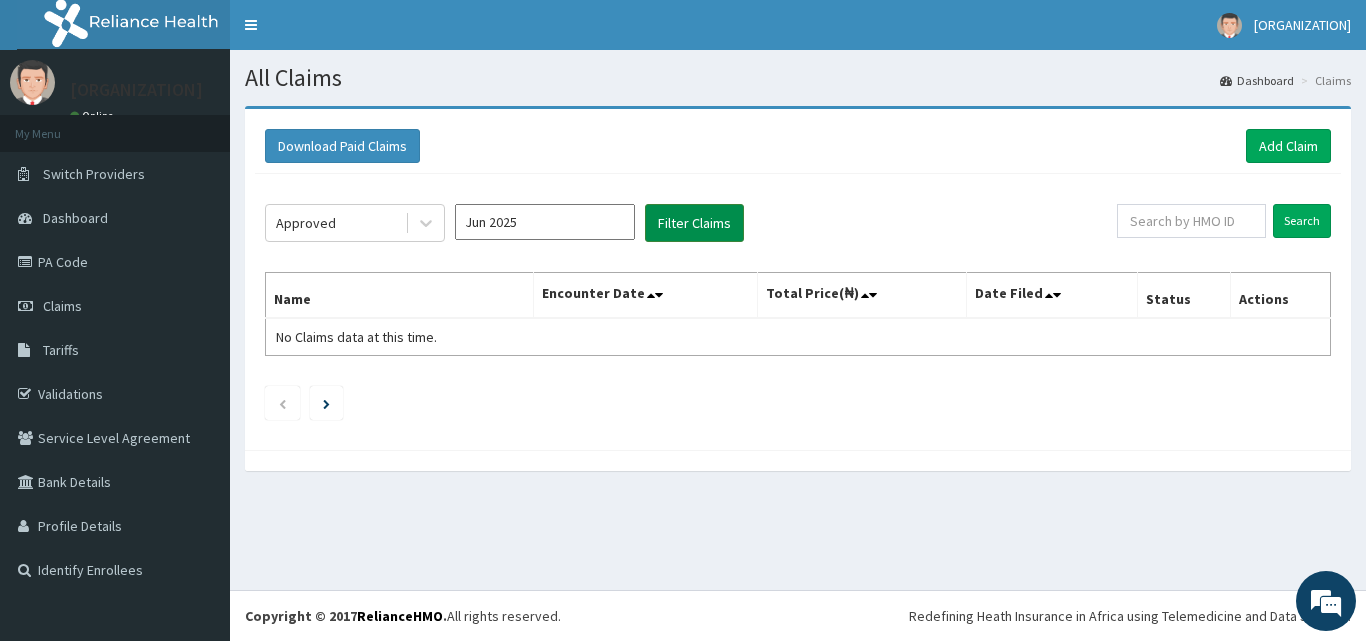 click on "Filter Claims" at bounding box center [694, 223] 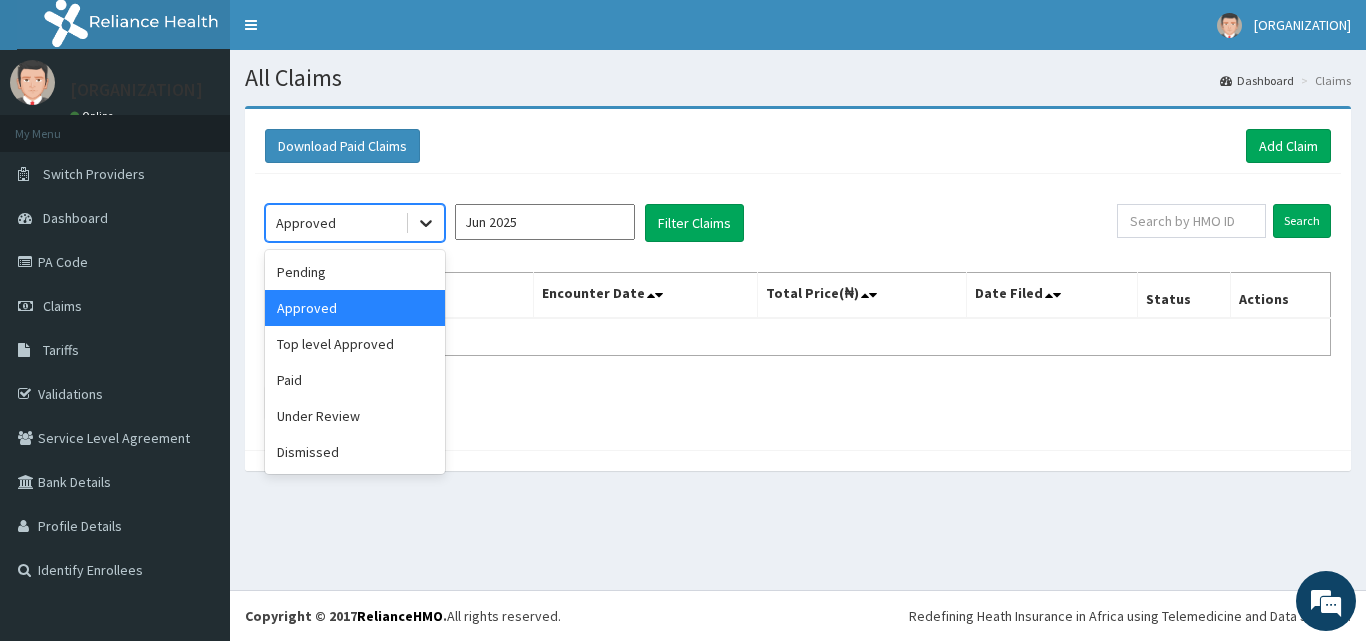 click 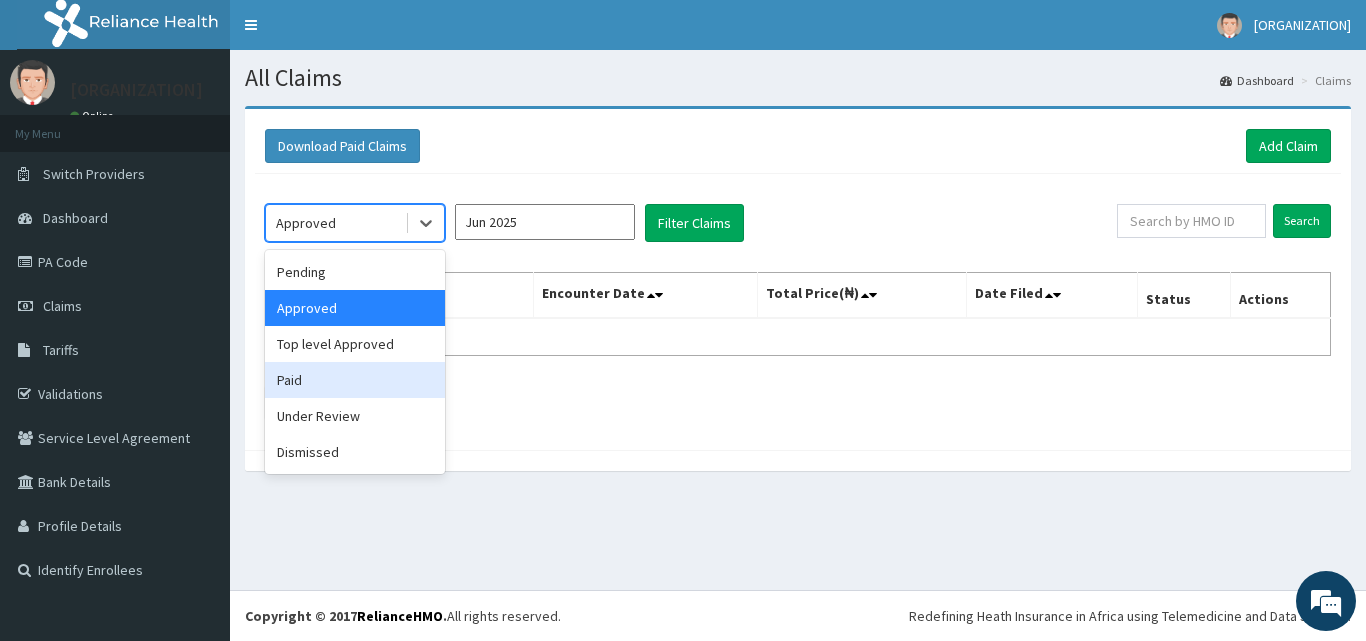 click on "Paid" at bounding box center [355, 380] 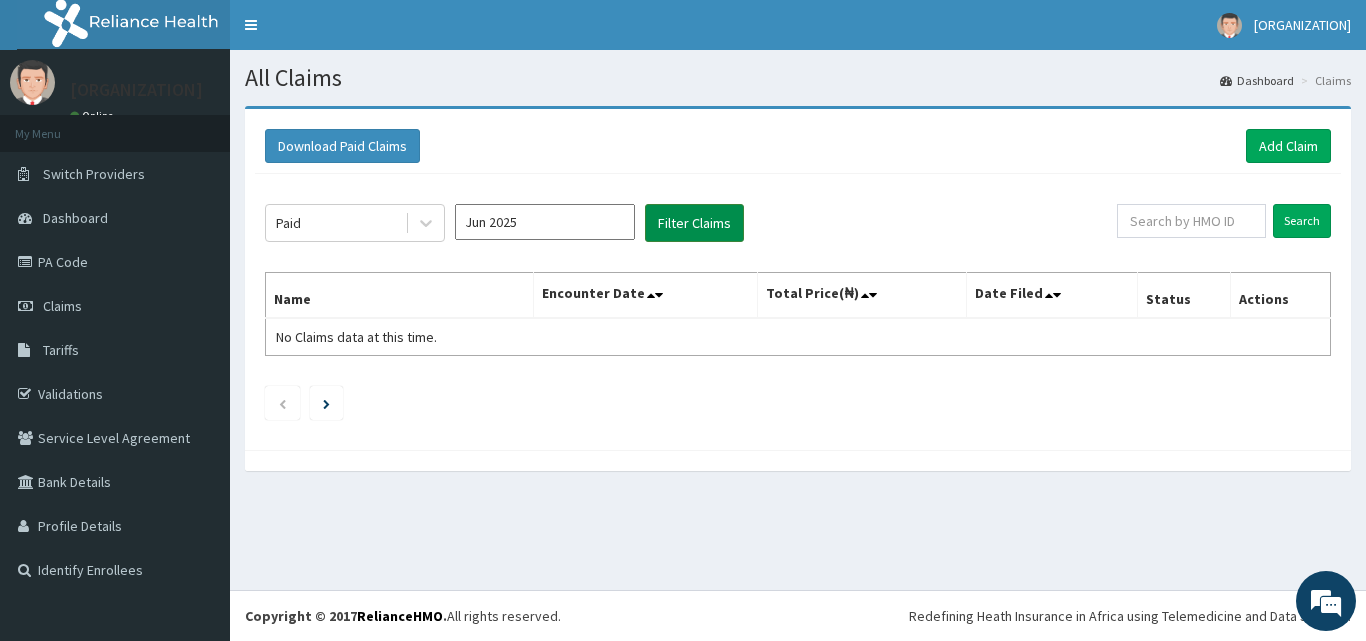 click on "Filter Claims" at bounding box center (694, 223) 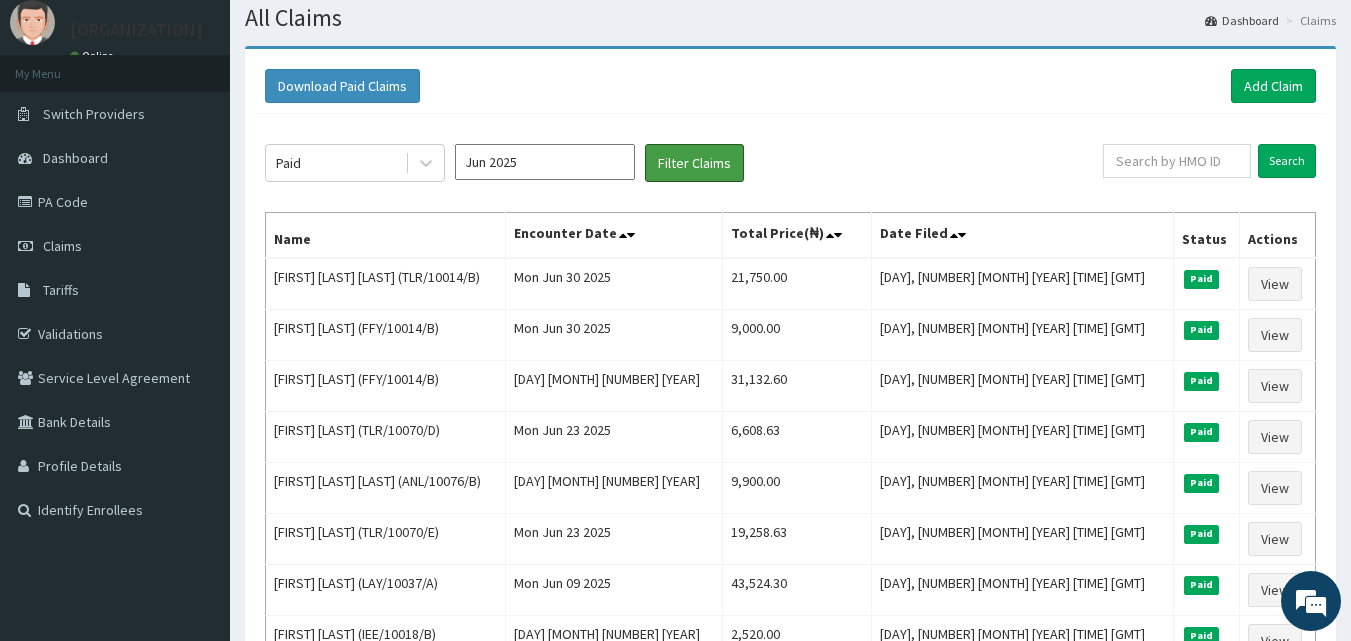 scroll, scrollTop: 0, scrollLeft: 0, axis: both 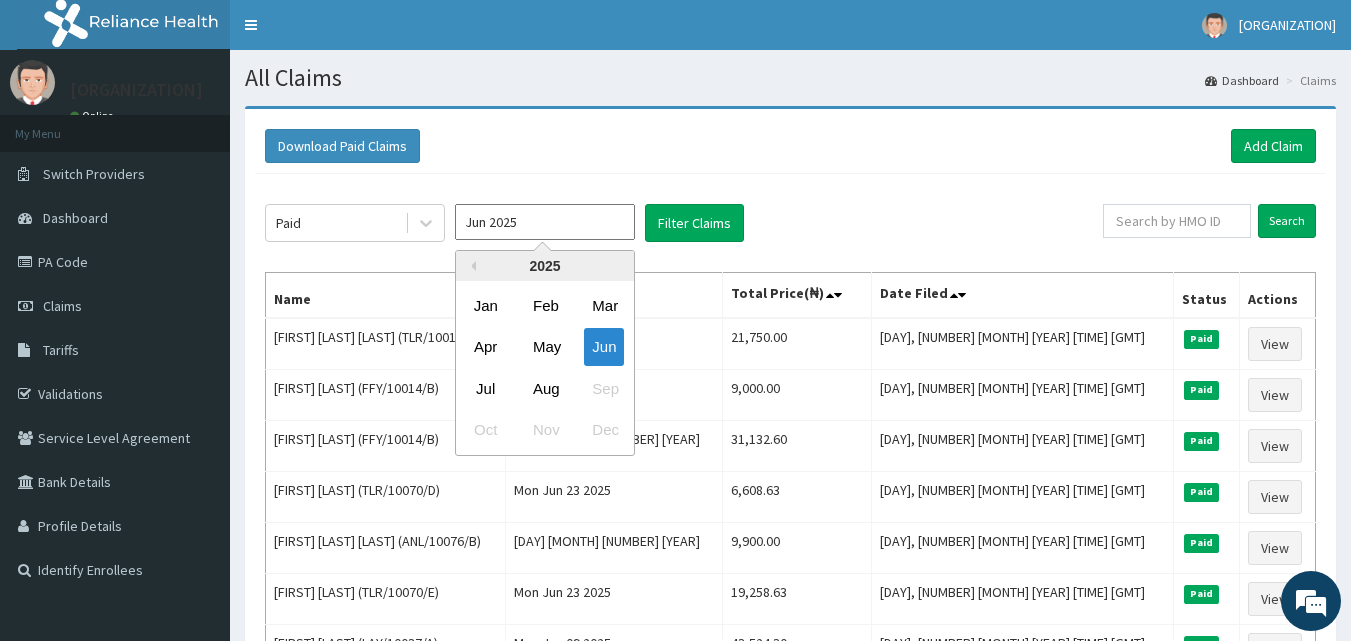 click on "Jun 2025" at bounding box center [545, 222] 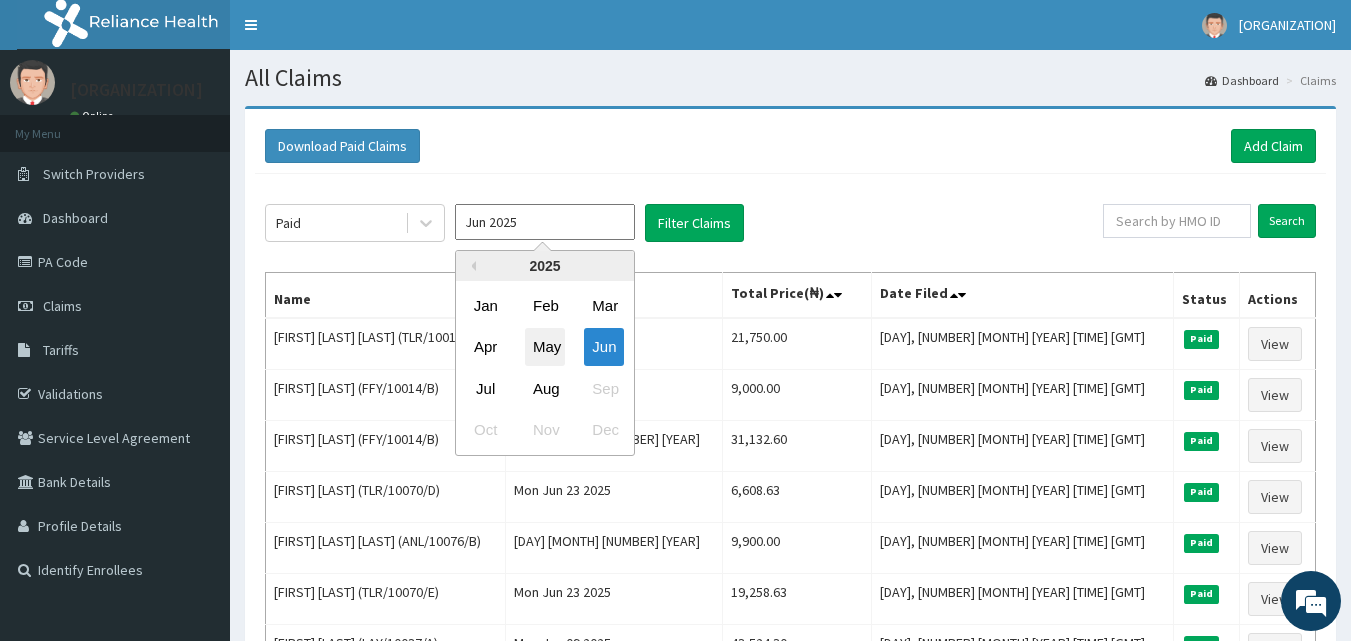 click on "May" at bounding box center (545, 347) 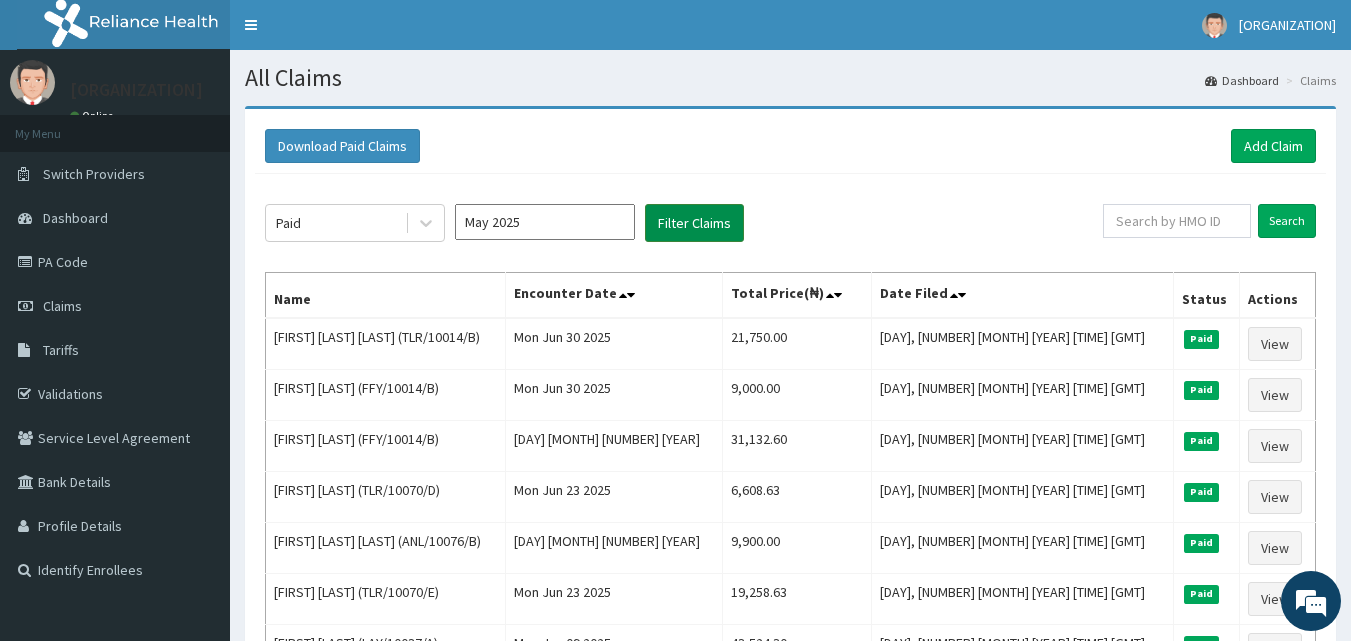 click on "Filter Claims" at bounding box center [694, 223] 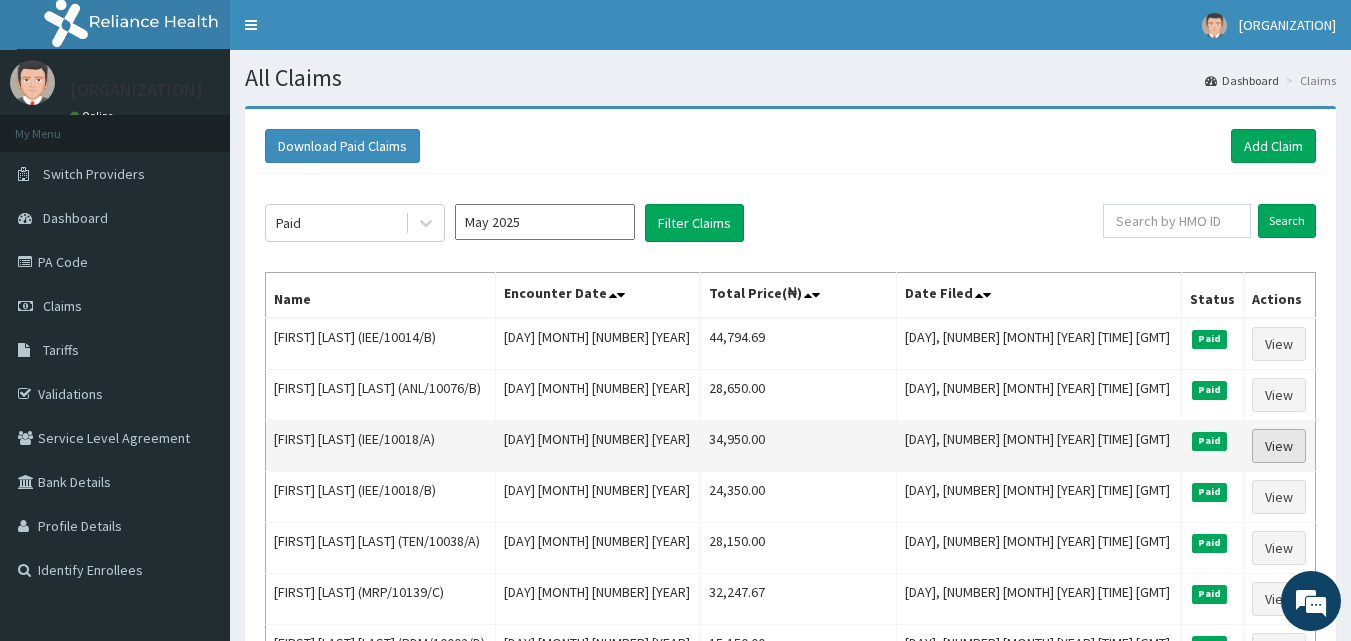 click on "View" at bounding box center (1279, 446) 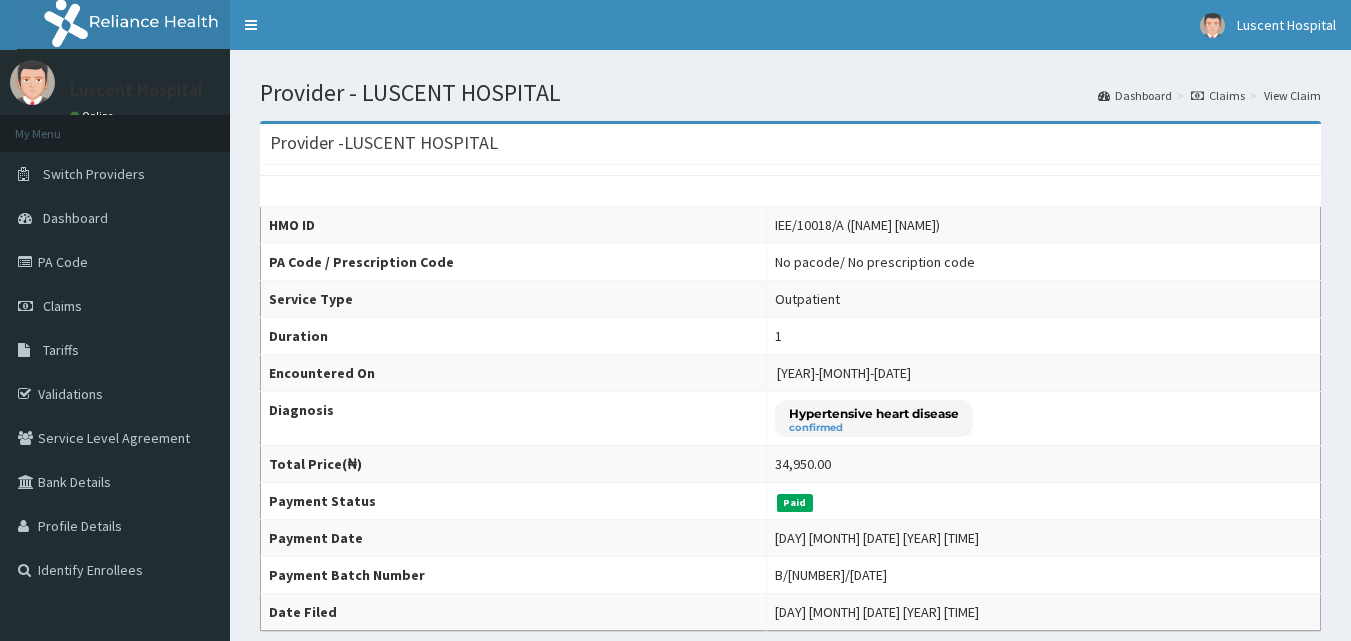 scroll, scrollTop: 0, scrollLeft: 0, axis: both 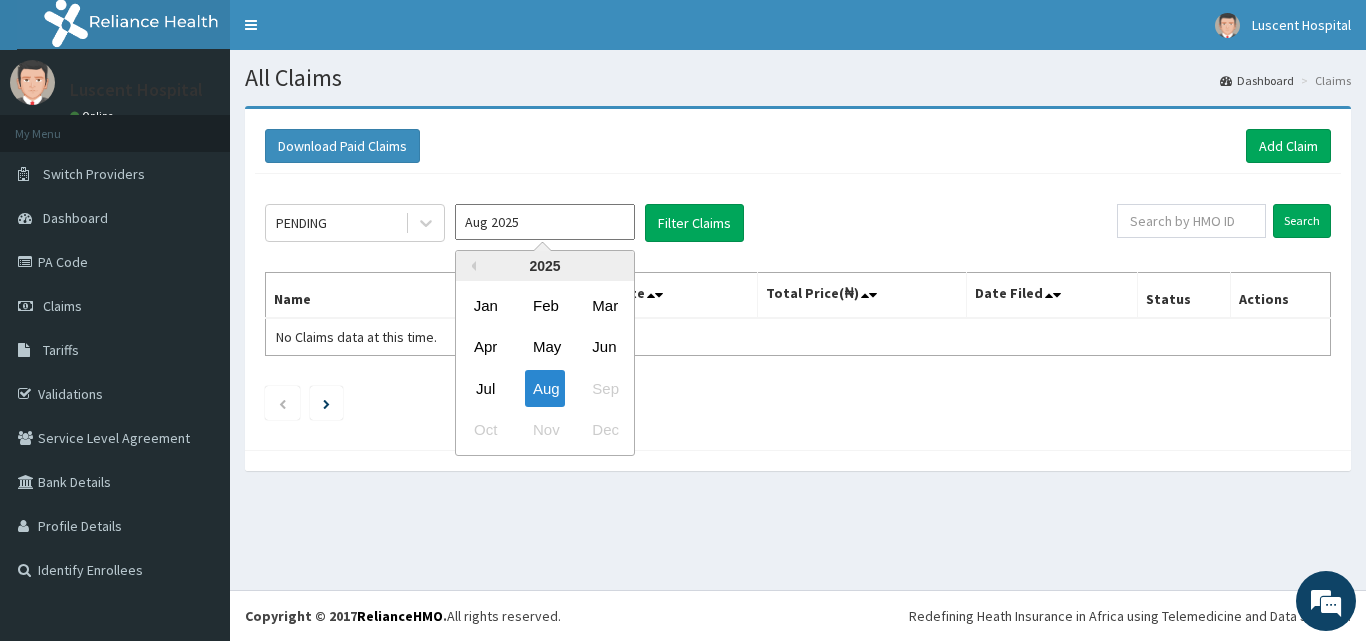 click on "Aug 2025" at bounding box center [545, 222] 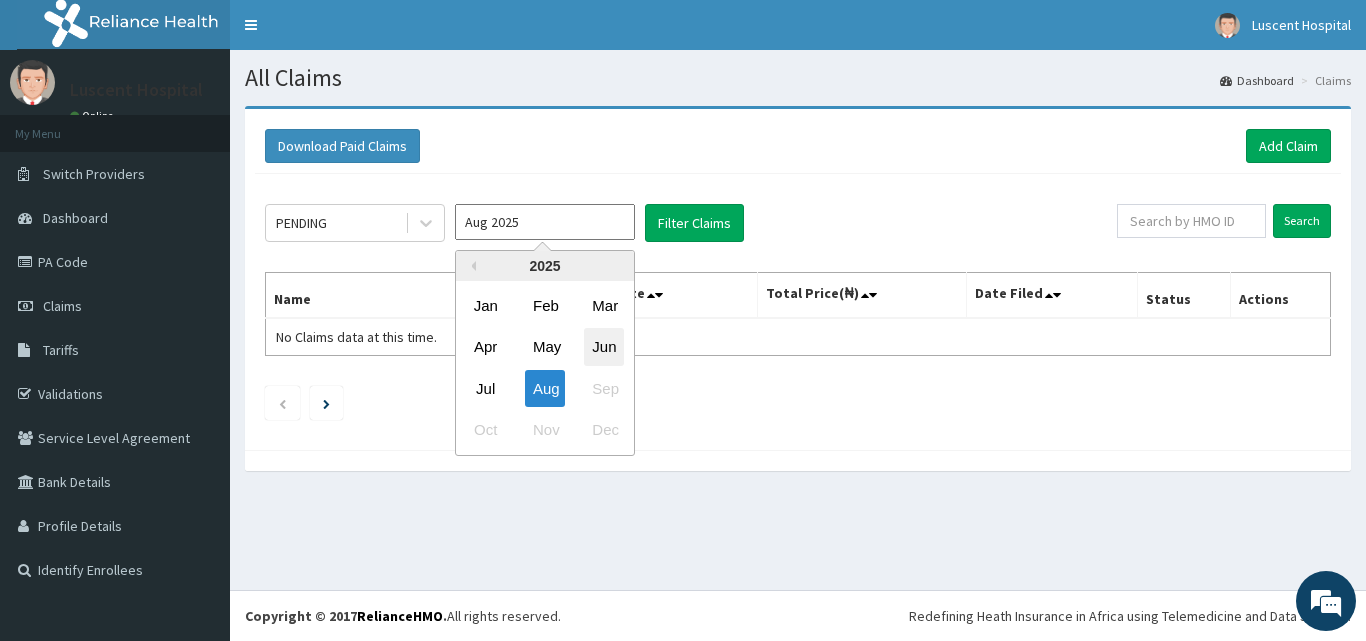 click on "Jun" at bounding box center [604, 347] 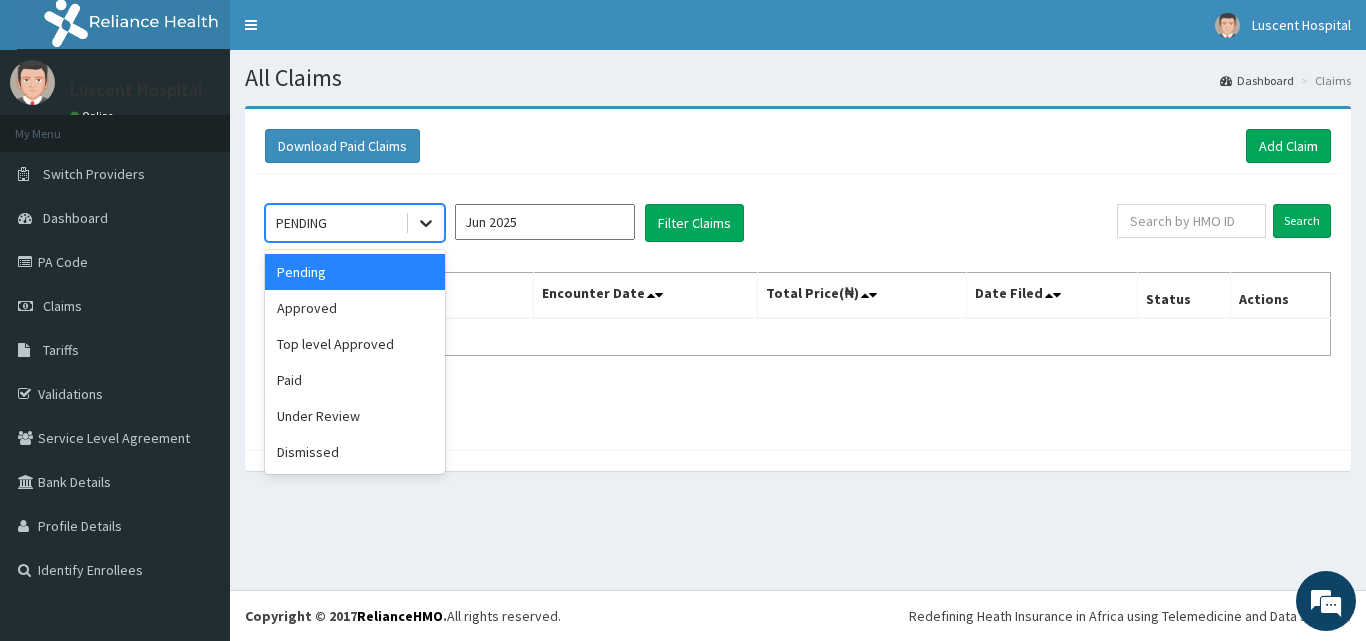 click 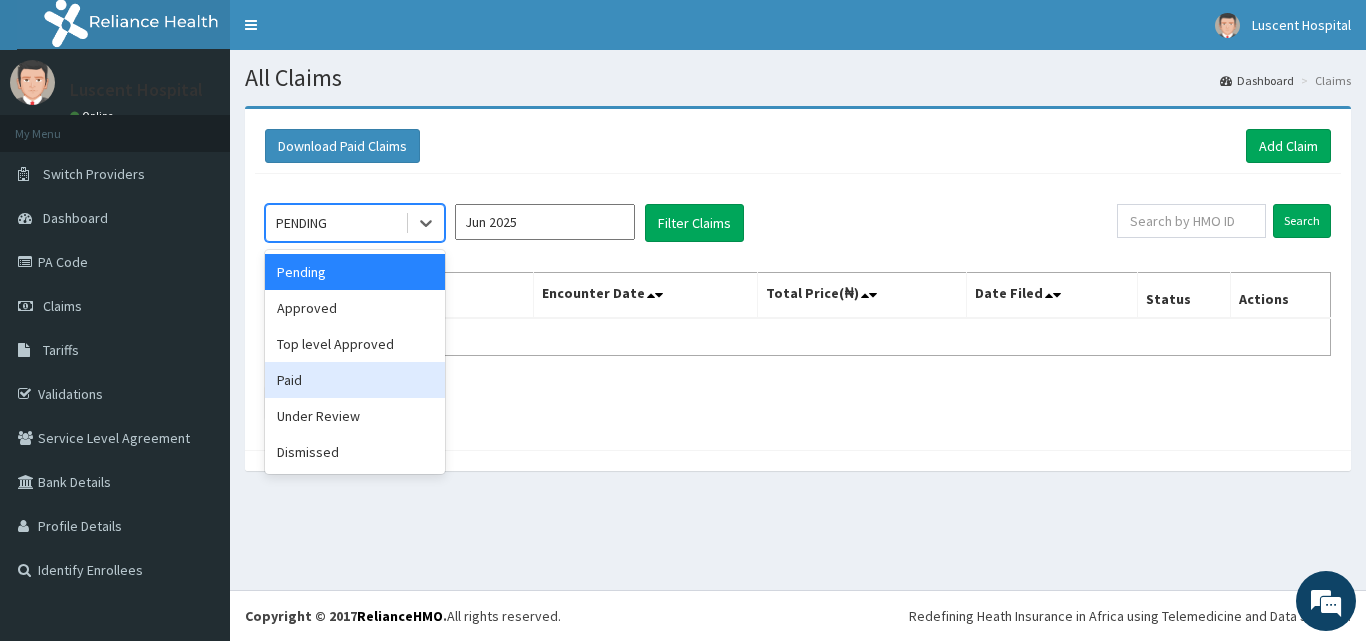 click on "Paid" at bounding box center [355, 380] 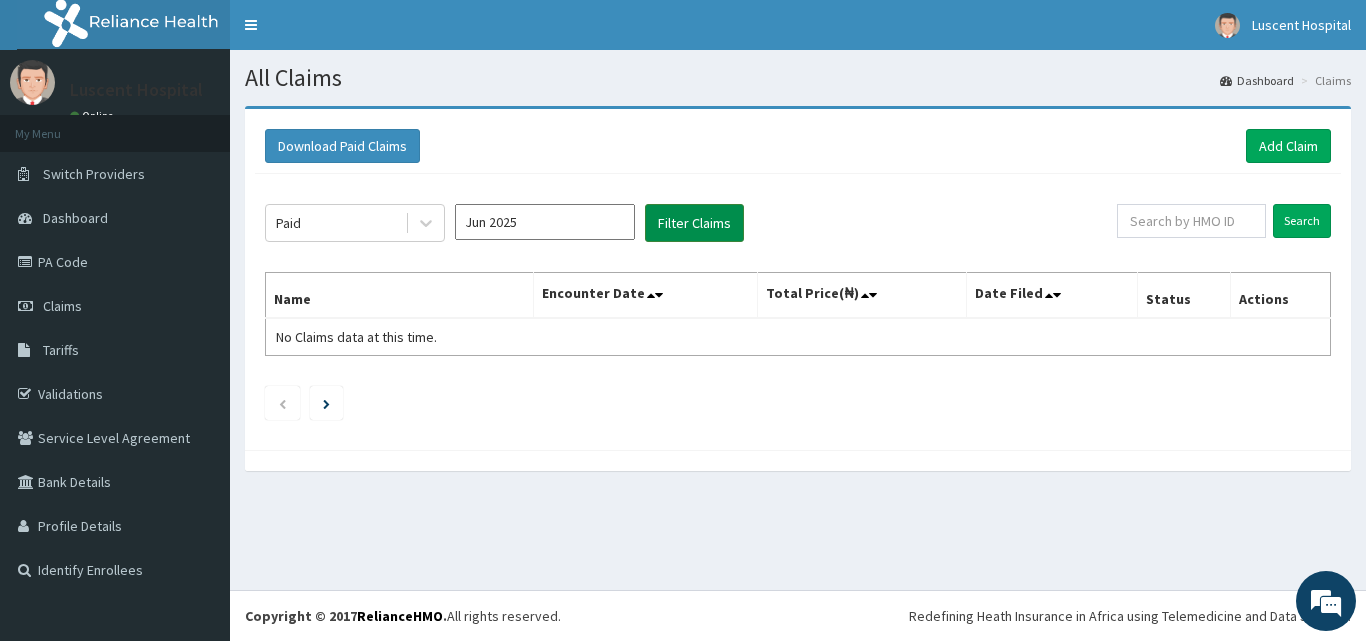 click on "Filter Claims" at bounding box center [694, 223] 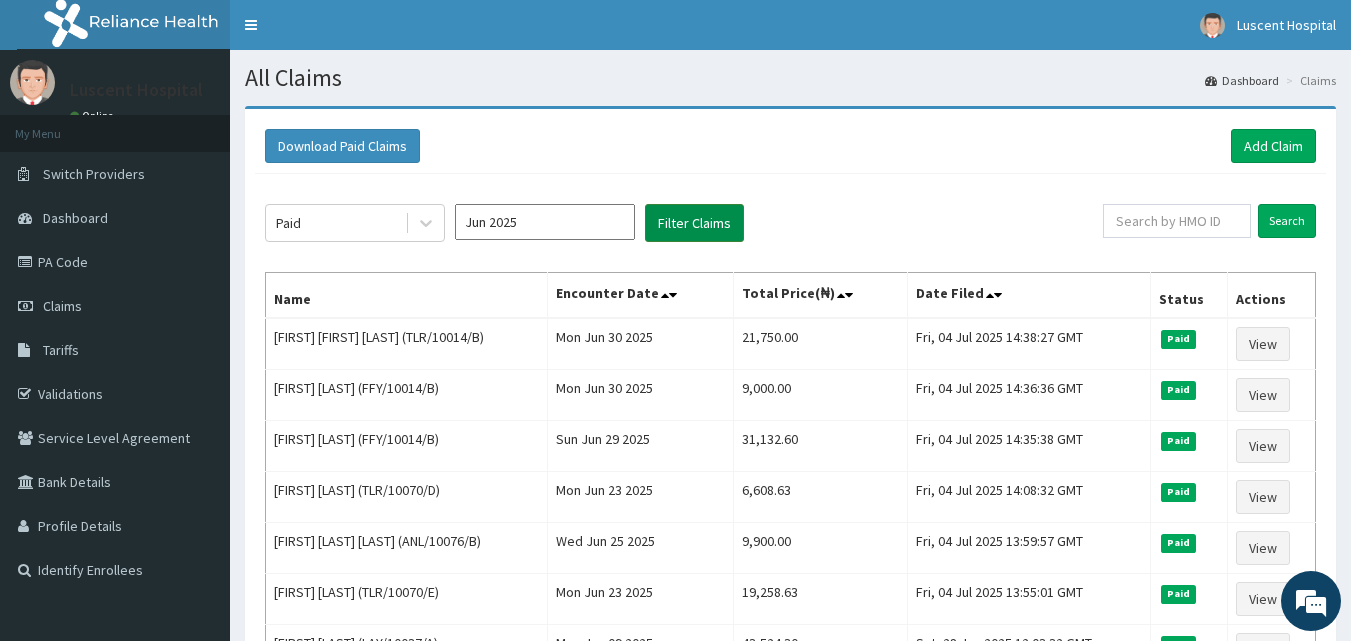 scroll, scrollTop: 0, scrollLeft: 0, axis: both 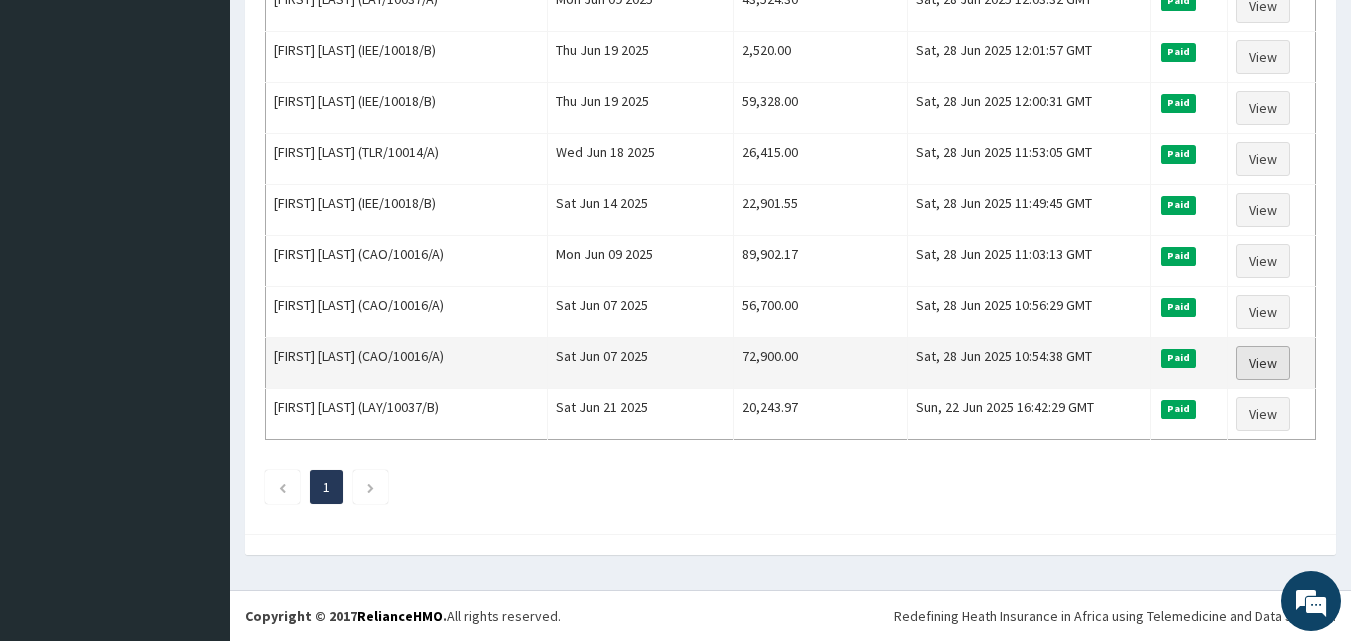 click on "View" at bounding box center (1263, 363) 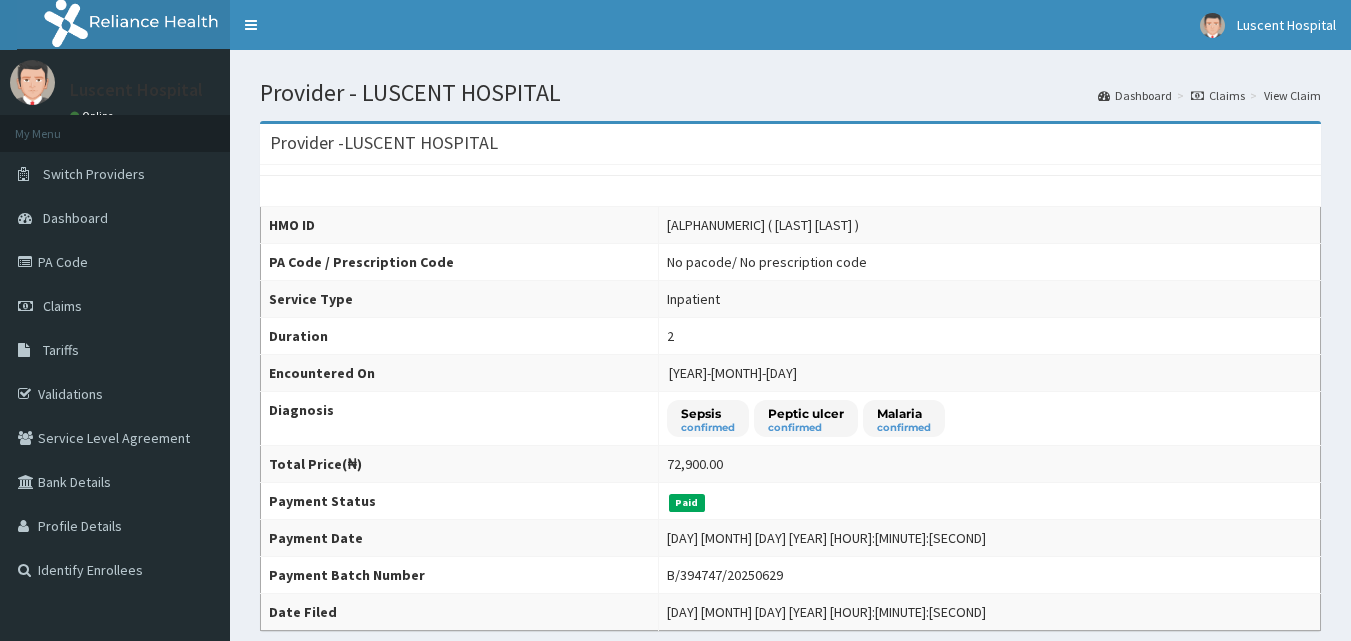 scroll, scrollTop: 0, scrollLeft: 0, axis: both 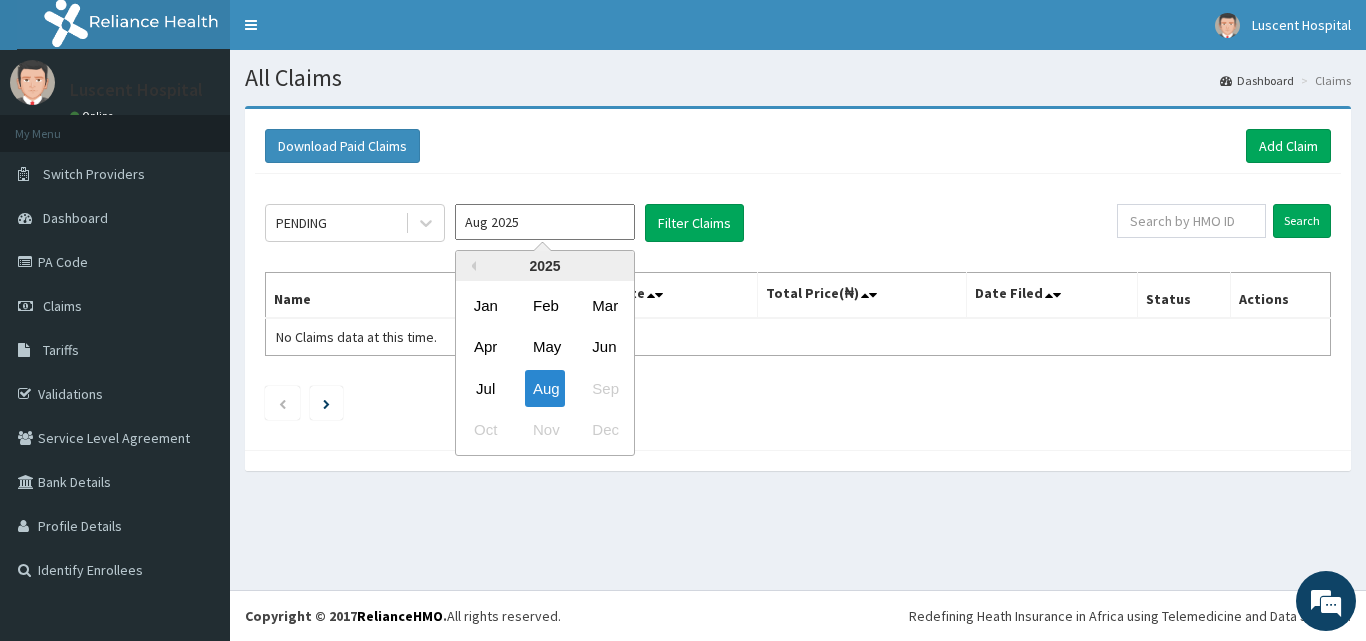 click on "Aug 2025" at bounding box center (545, 222) 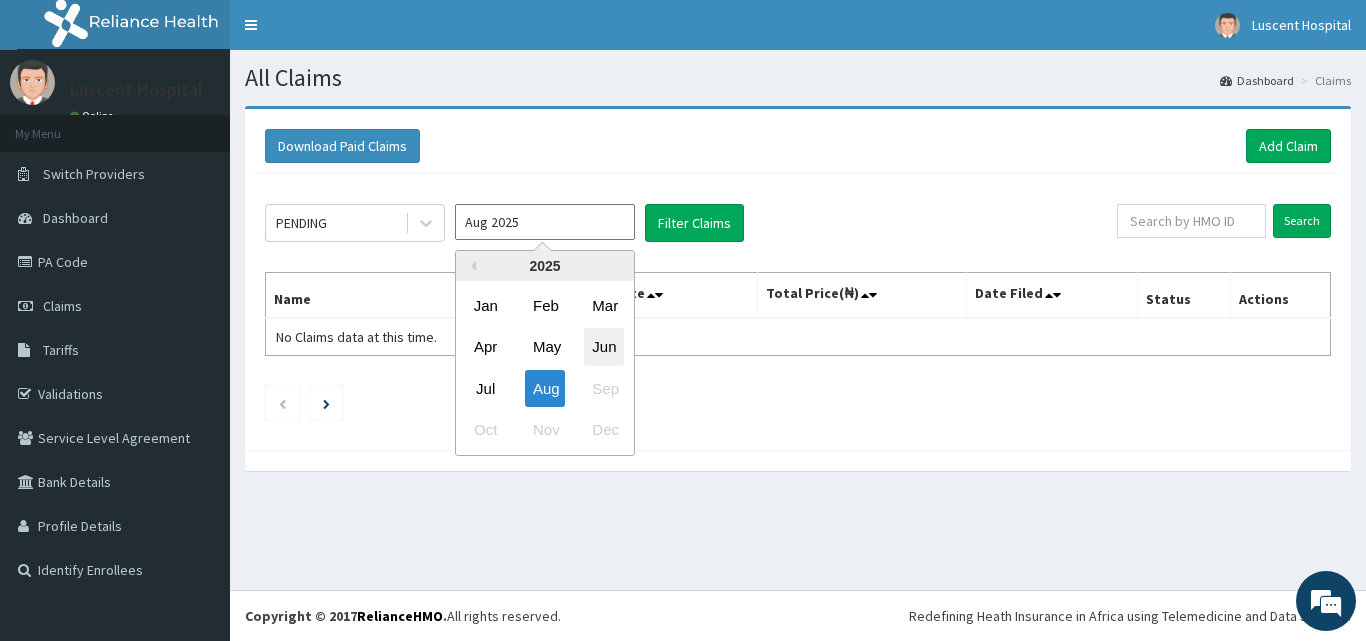 click on "Jun" at bounding box center [604, 347] 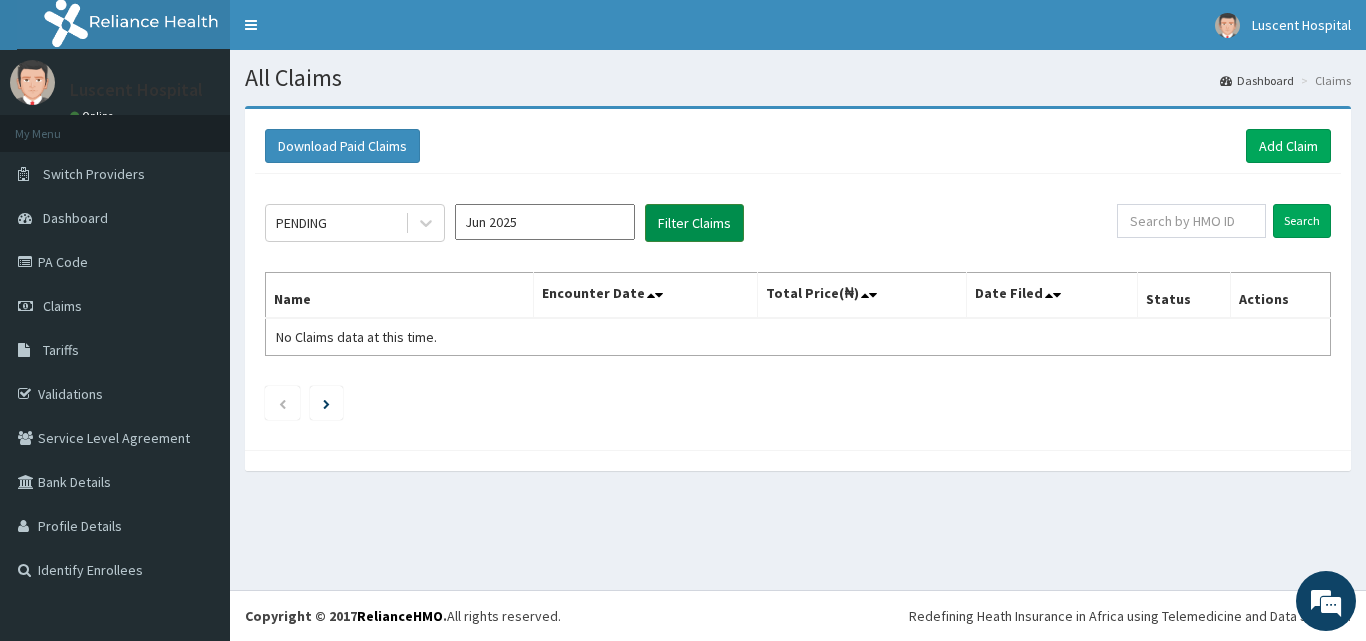 click on "Filter Claims" at bounding box center (694, 223) 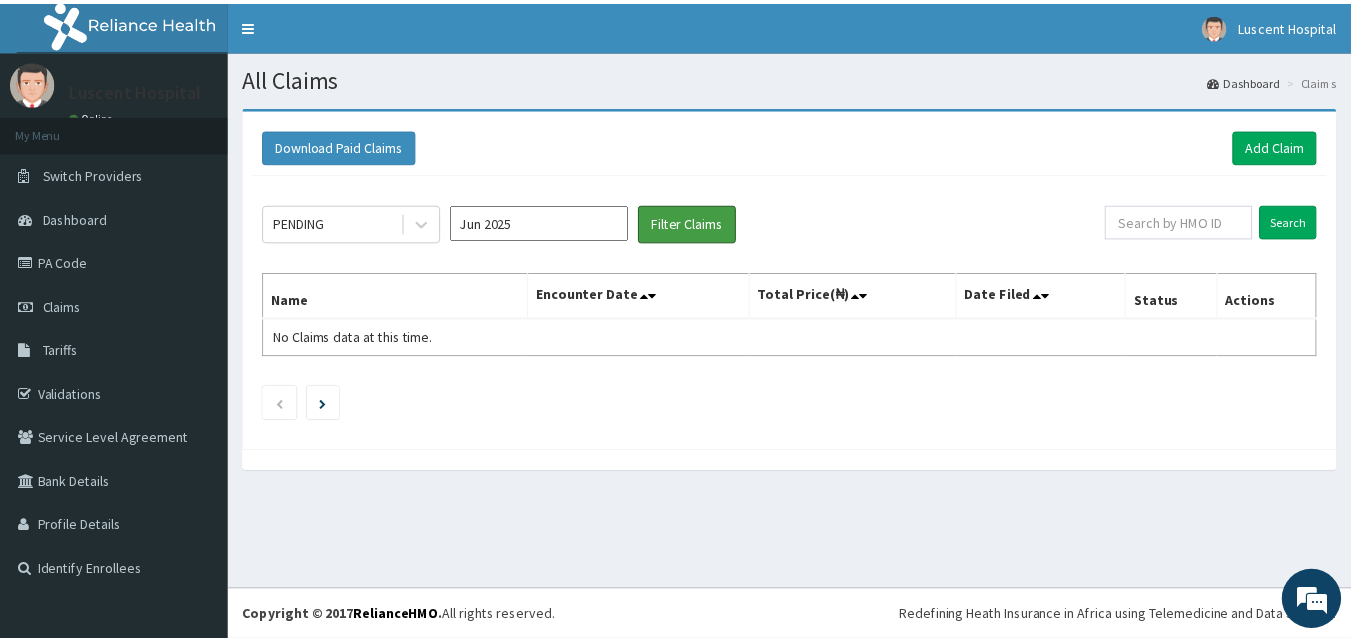 scroll, scrollTop: 0, scrollLeft: 0, axis: both 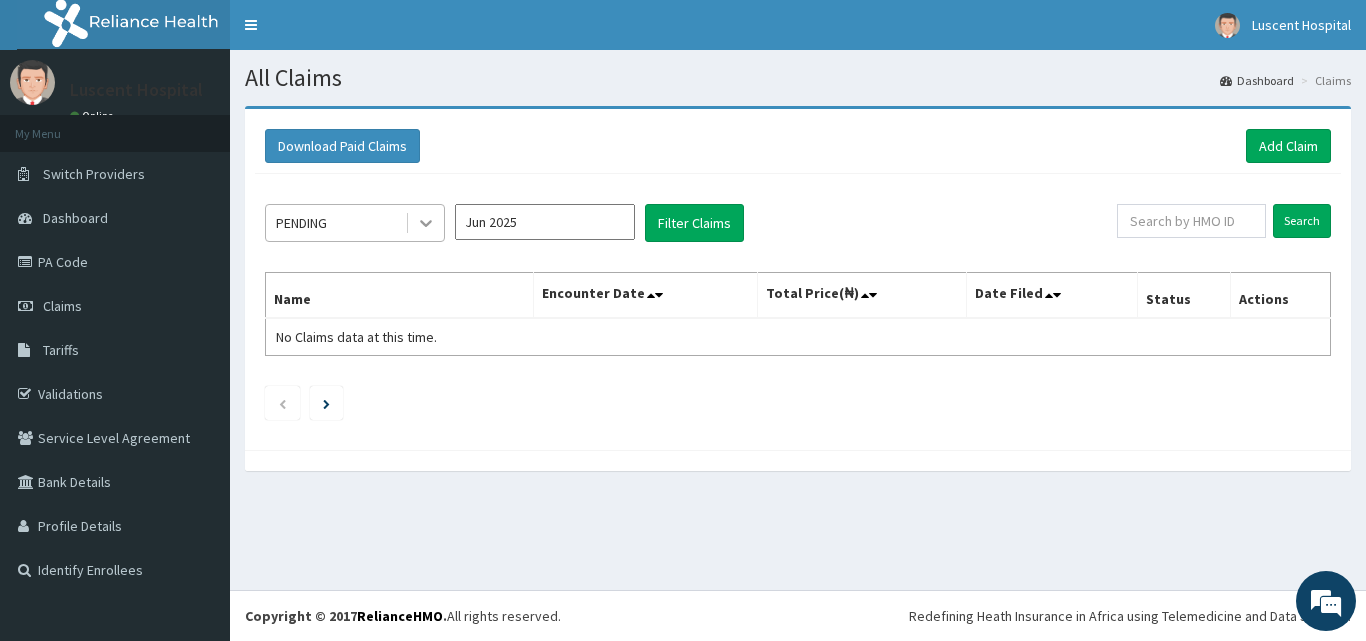 click 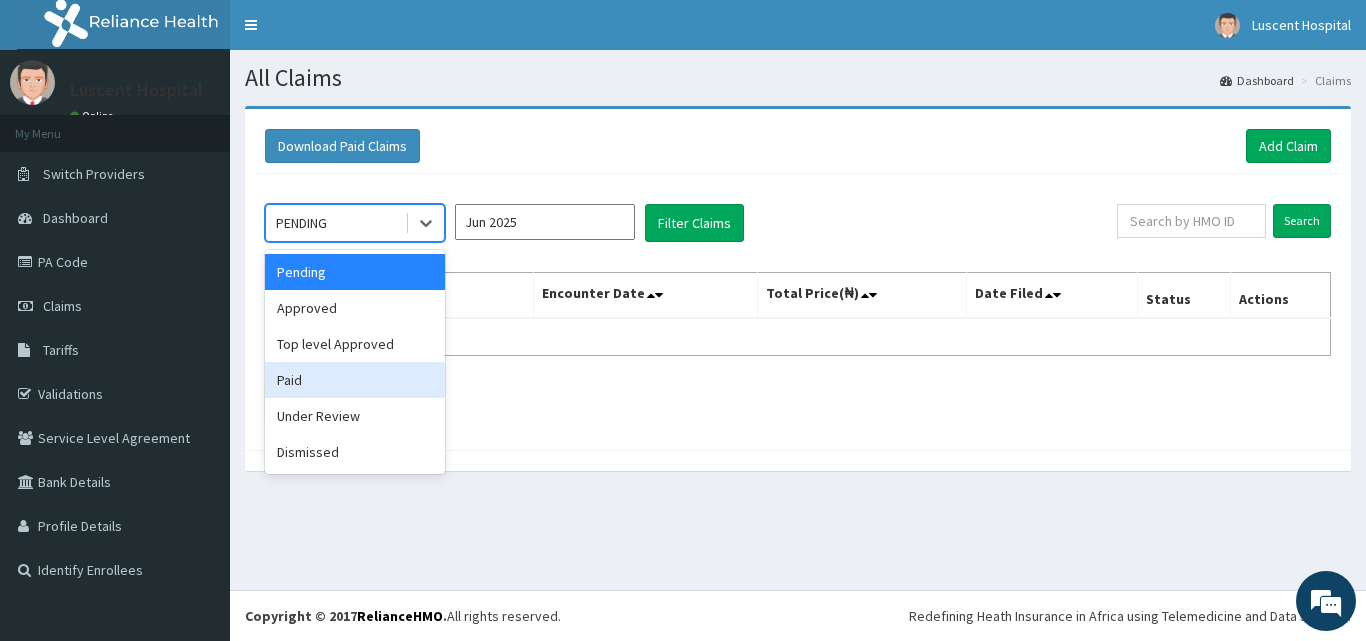 click on "Paid" at bounding box center [355, 380] 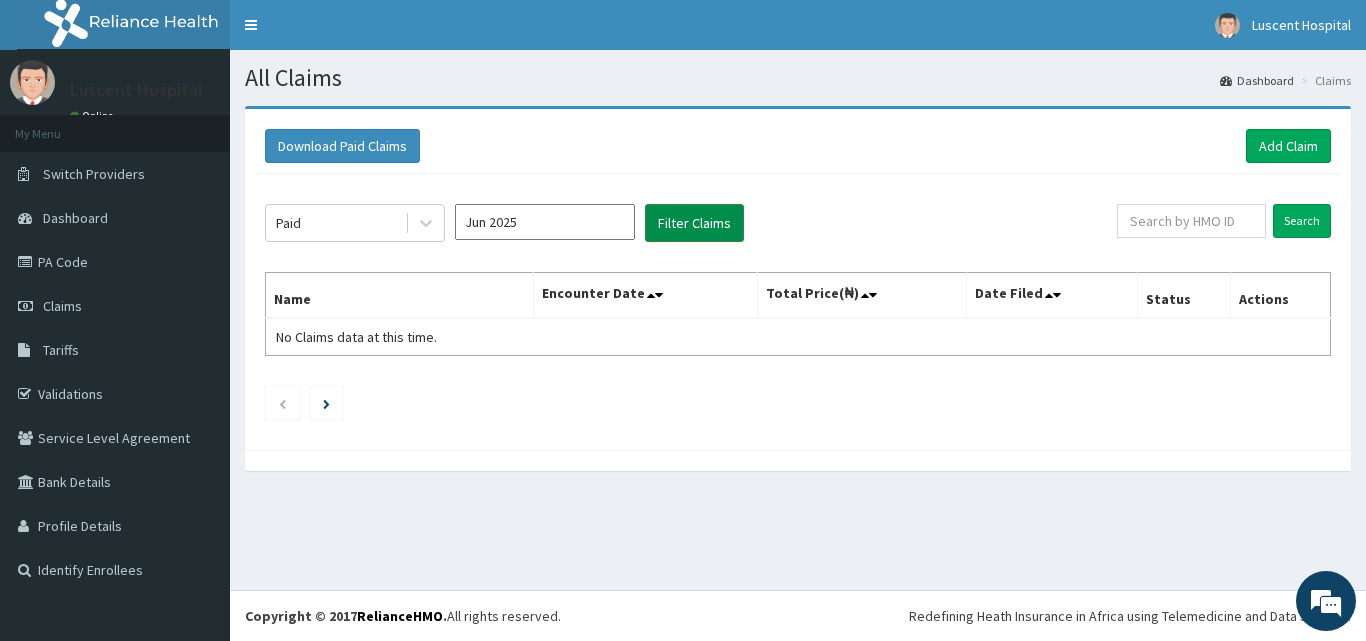 click on "Filter Claims" at bounding box center [694, 223] 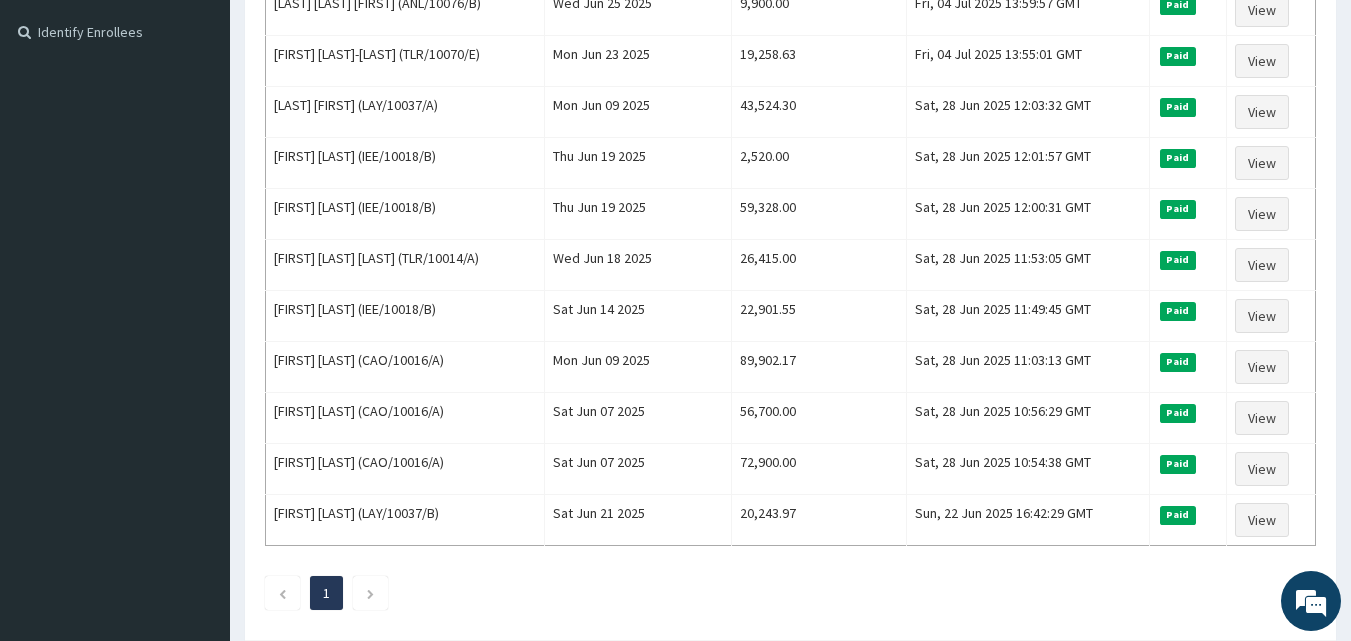 scroll, scrollTop: 644, scrollLeft: 0, axis: vertical 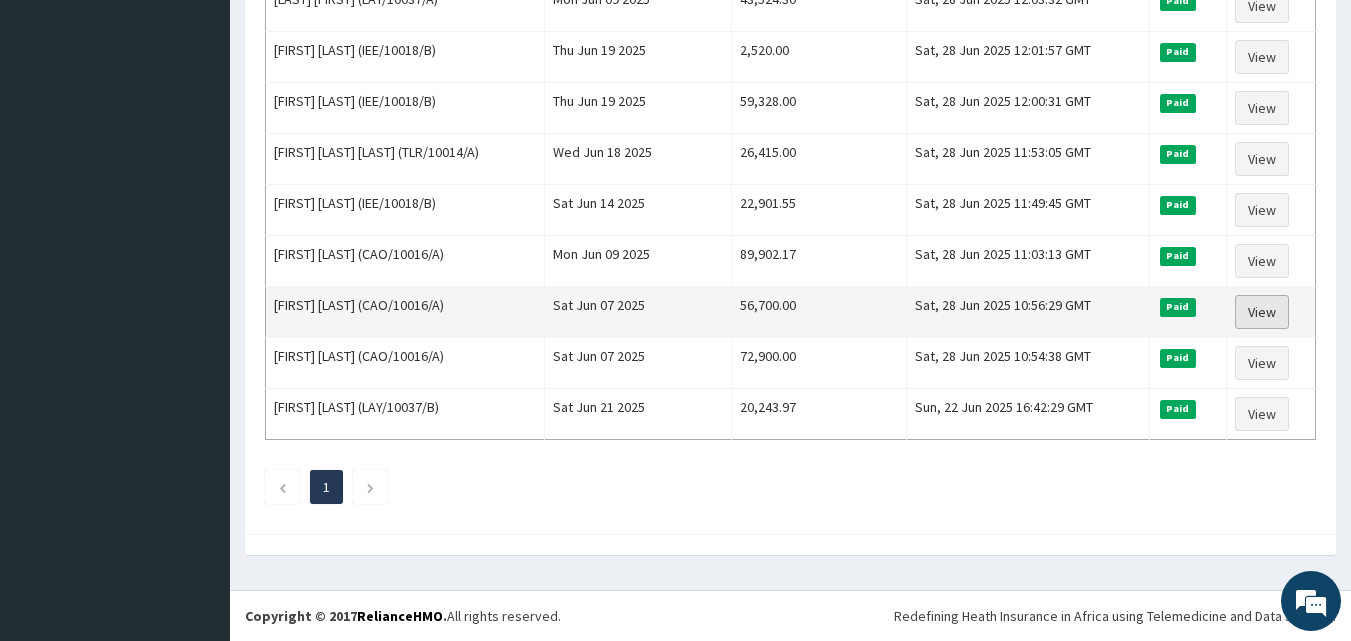 click on "View" at bounding box center [1262, 312] 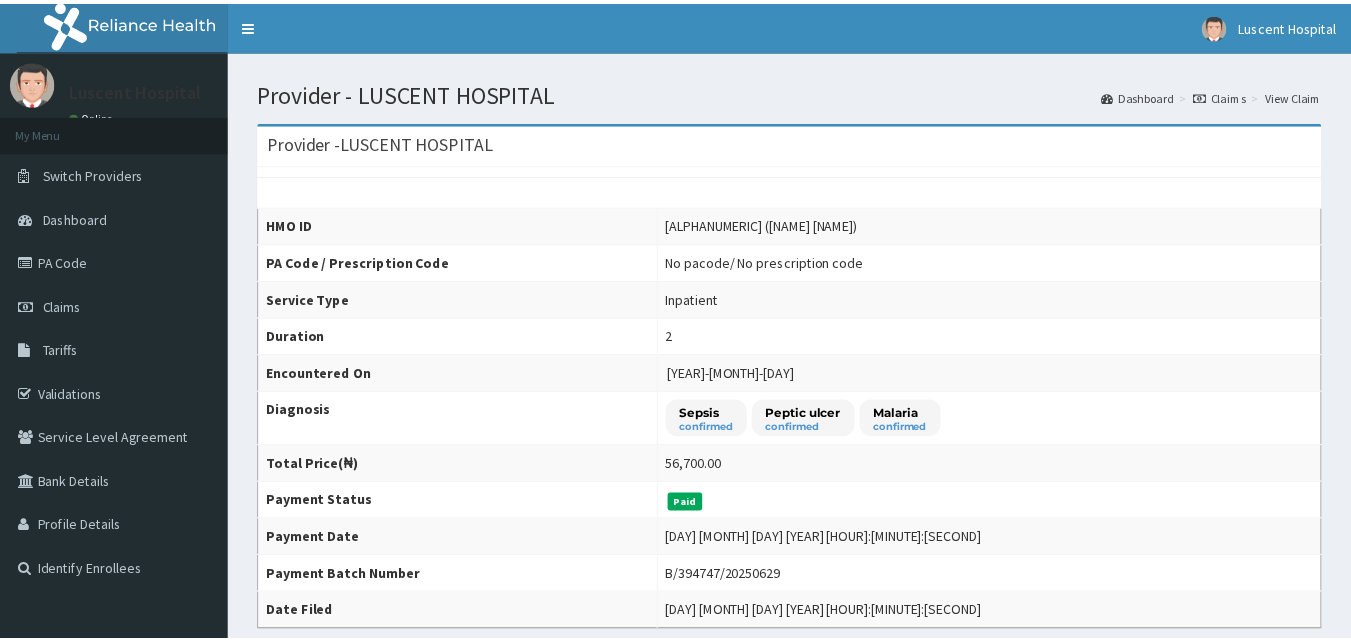 scroll, scrollTop: 0, scrollLeft: 0, axis: both 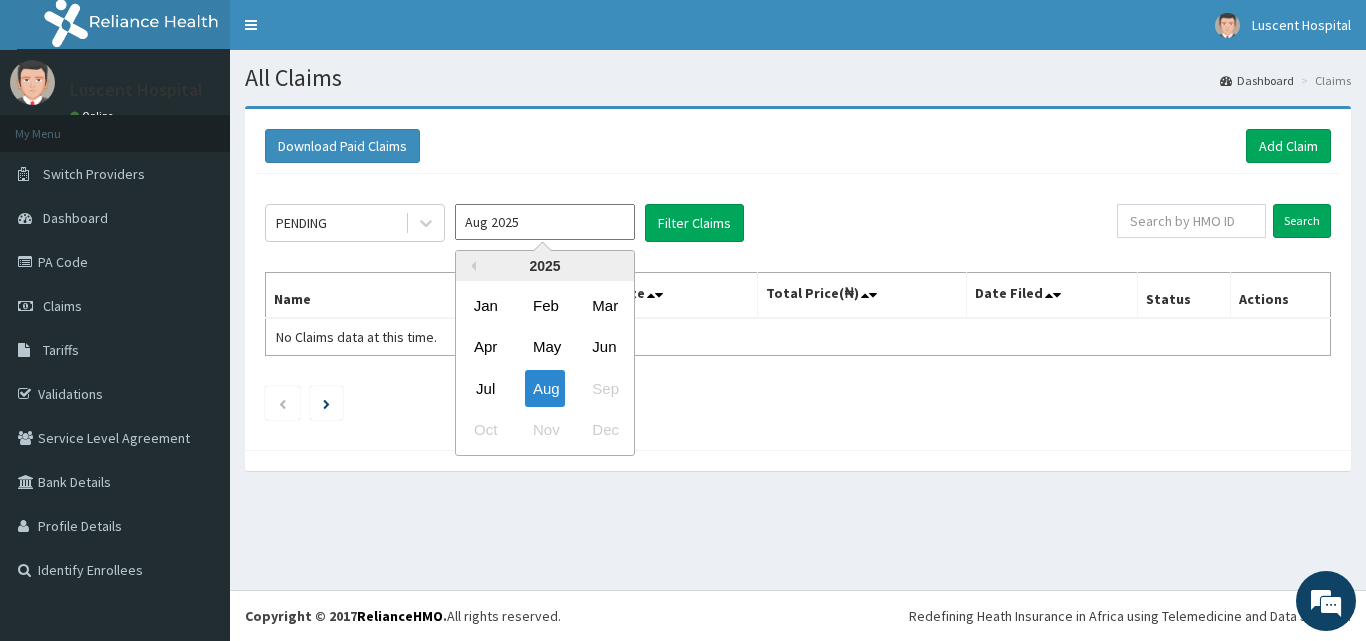 click on "Aug 2025" at bounding box center [545, 222] 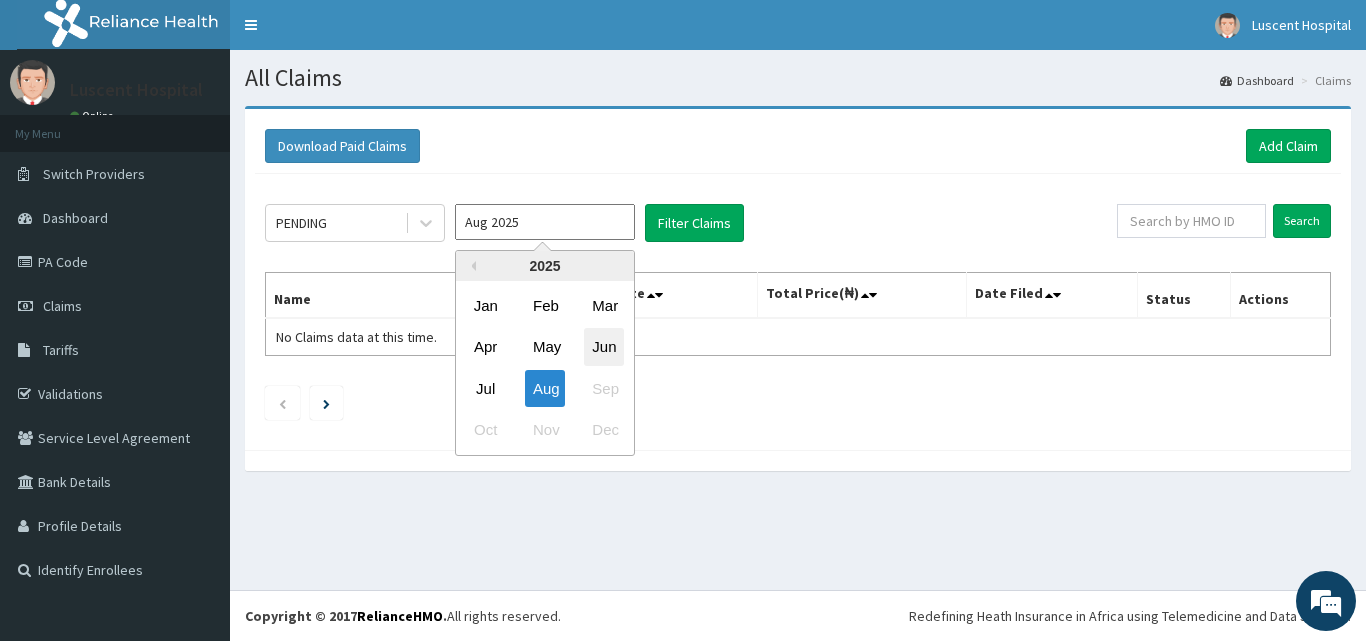 click on "Jun" at bounding box center [604, 347] 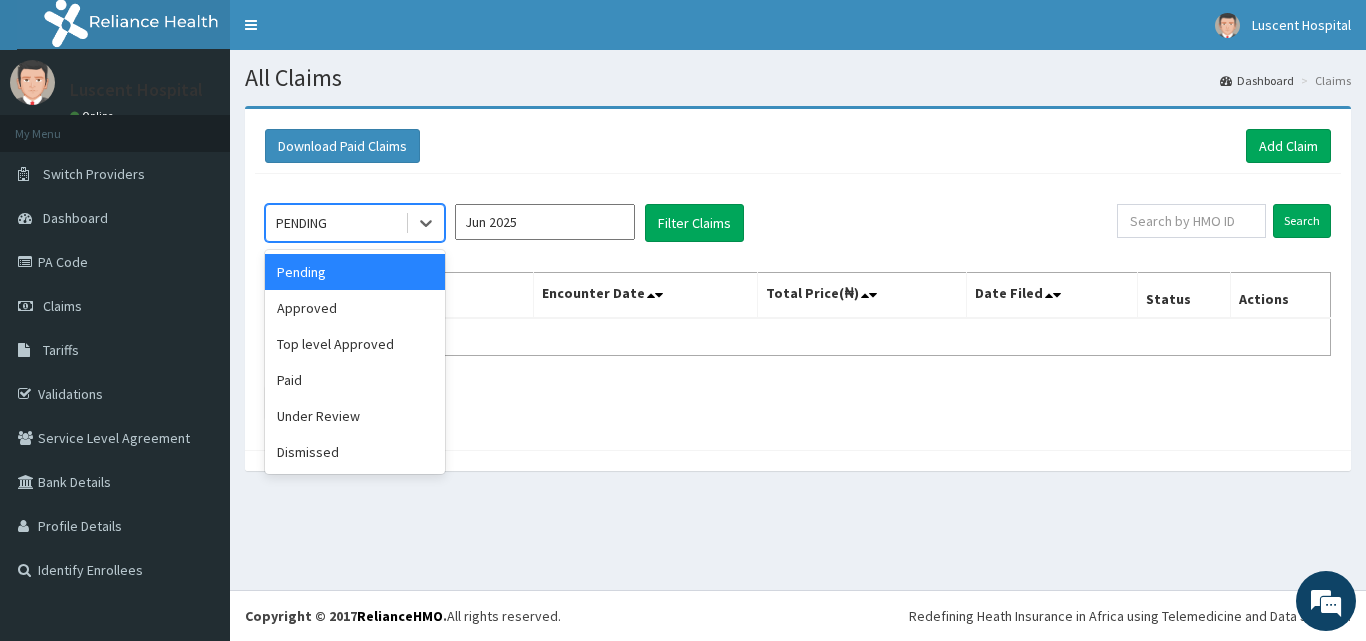 click on "PENDING" at bounding box center (335, 223) 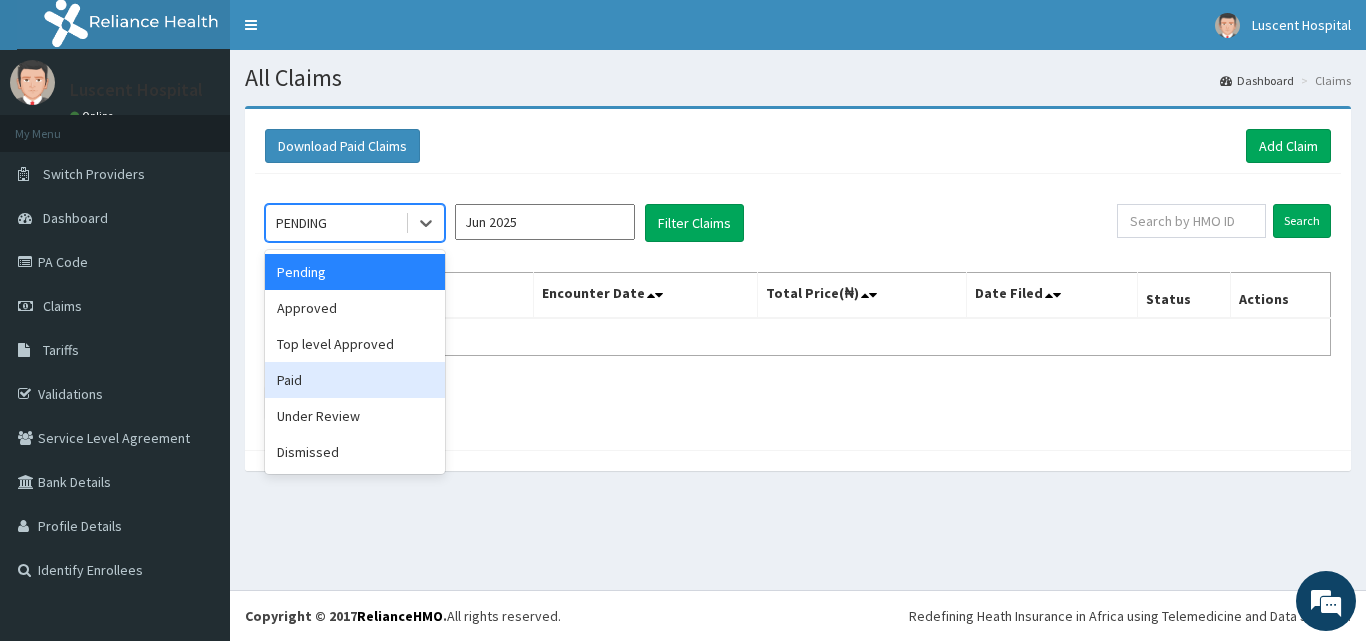 click on "Paid" at bounding box center (355, 380) 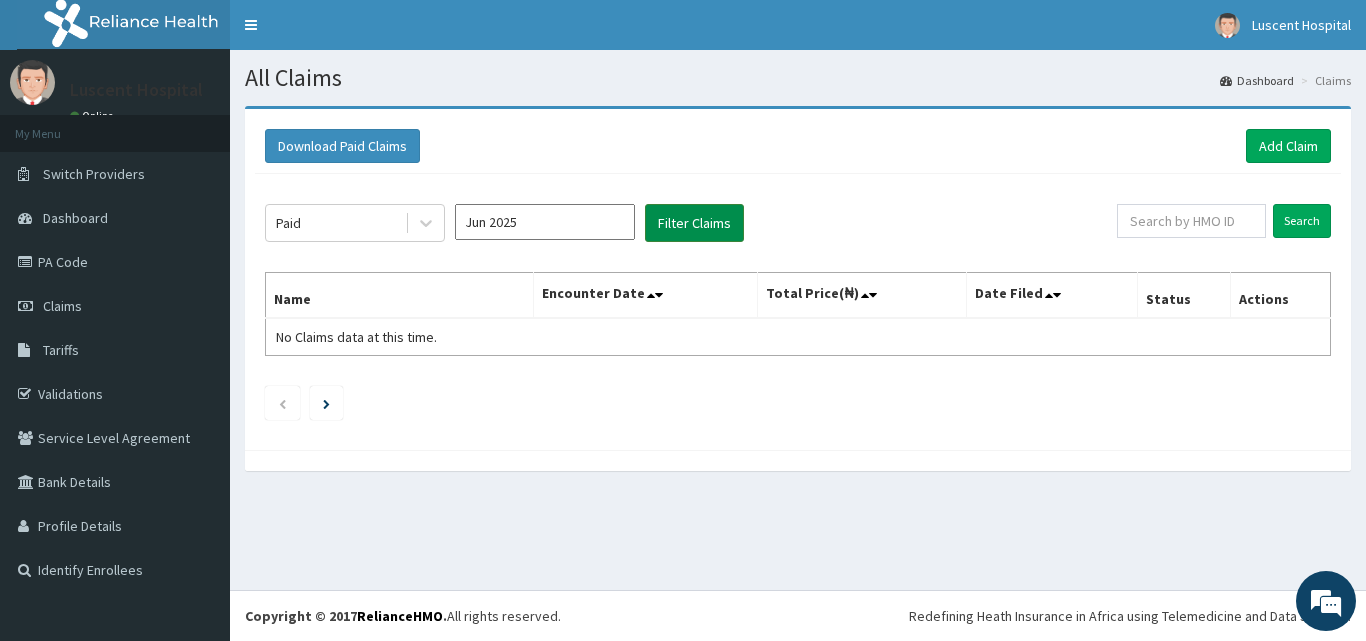 click on "Filter Claims" at bounding box center [694, 223] 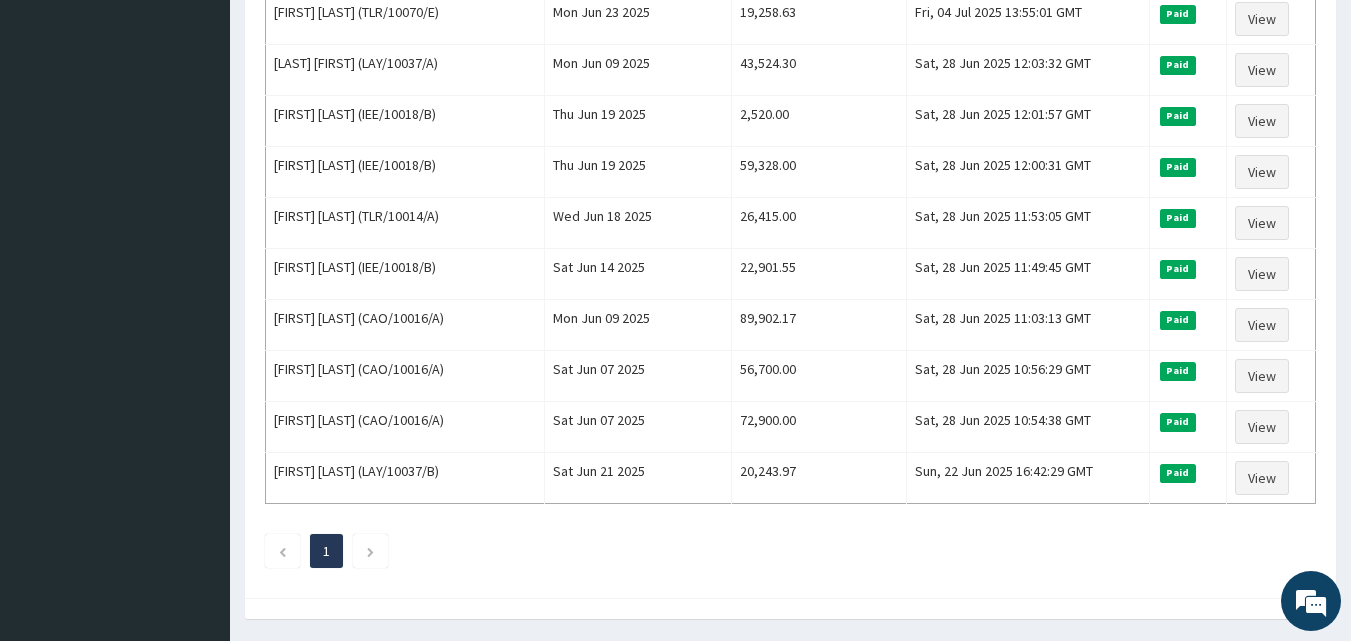 scroll, scrollTop: 614, scrollLeft: 0, axis: vertical 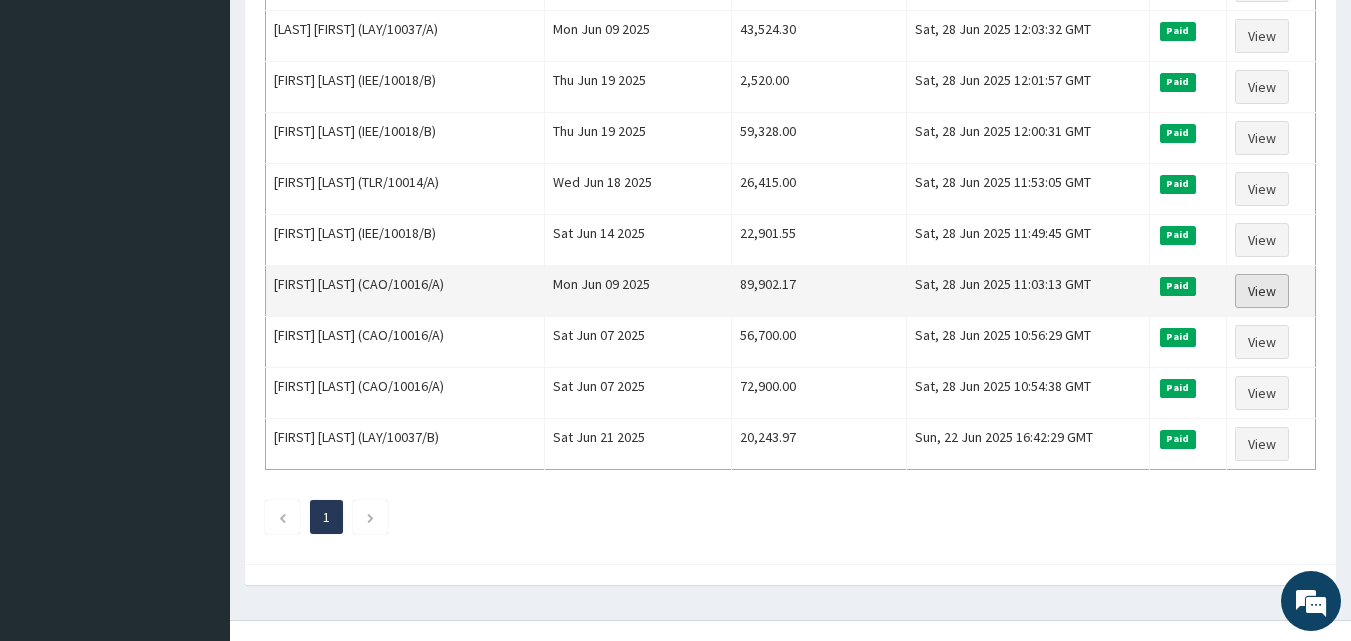 click on "View" at bounding box center [1262, 291] 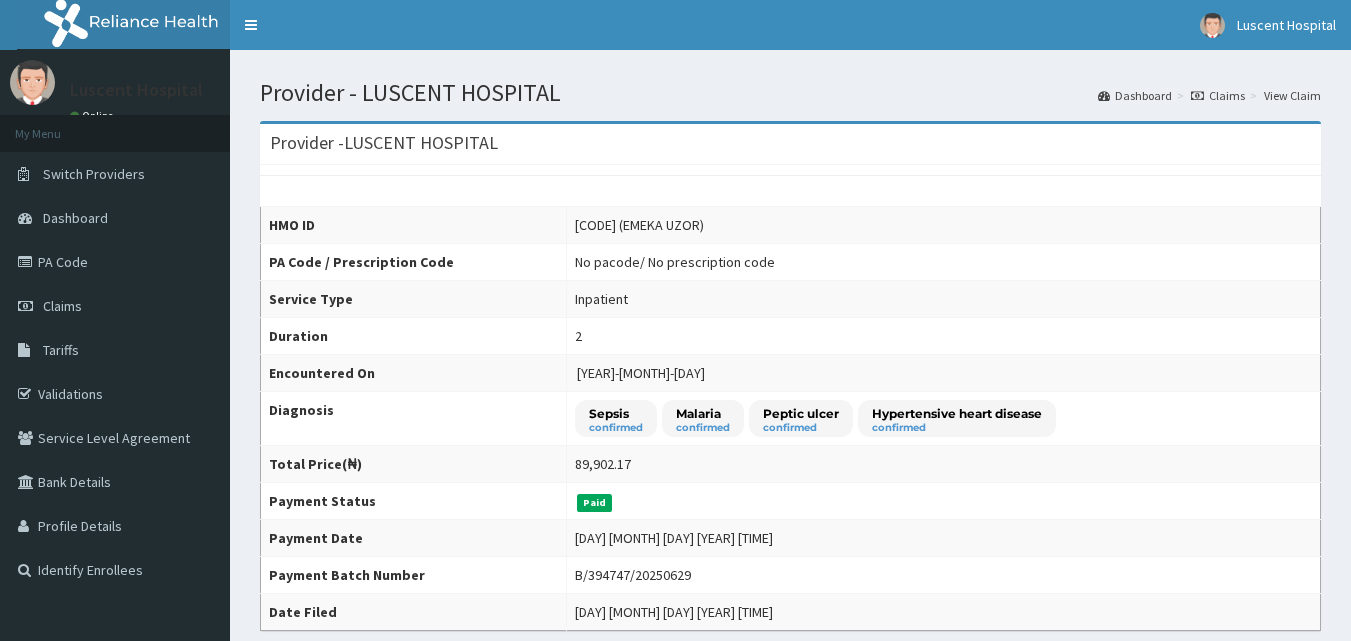 scroll, scrollTop: 0, scrollLeft: 0, axis: both 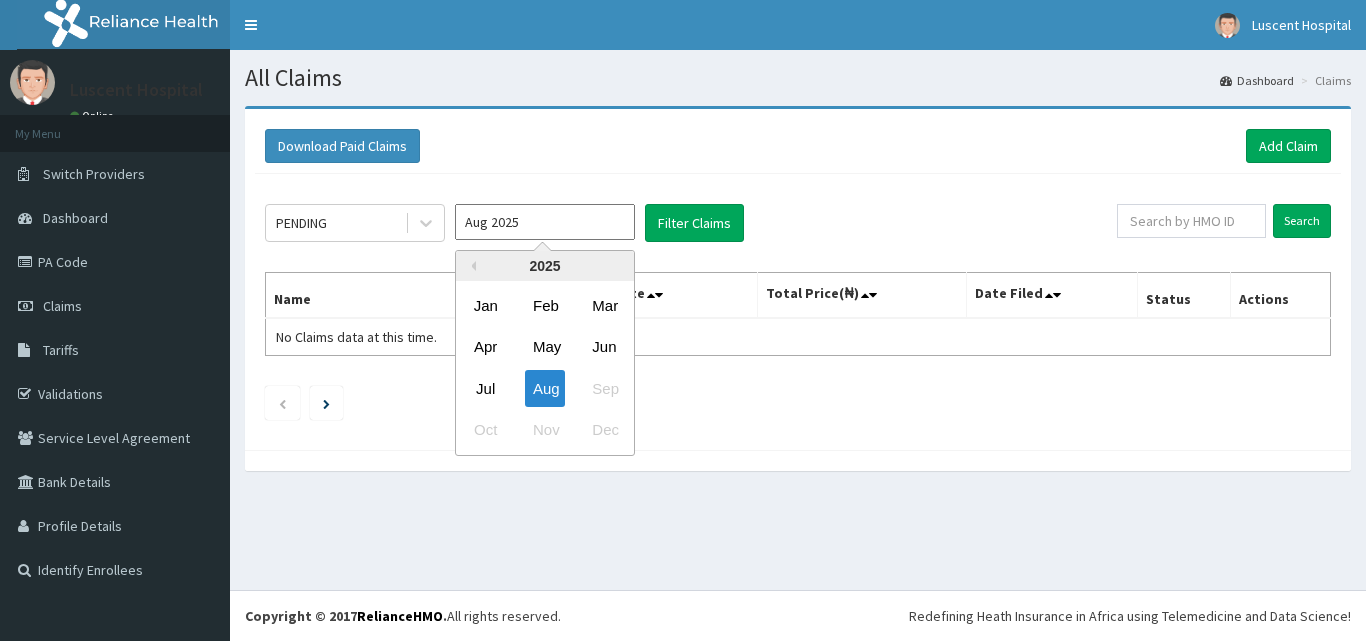 click on "Aug 2025" at bounding box center (545, 222) 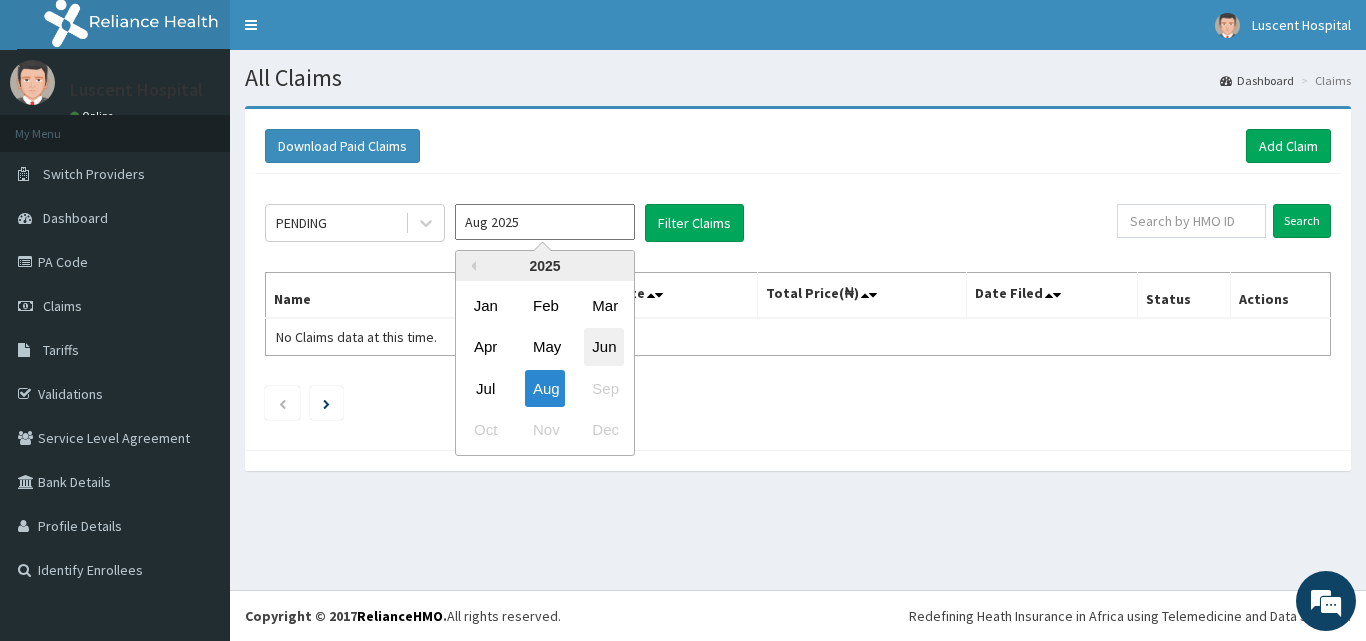 click on "Jun" at bounding box center (604, 347) 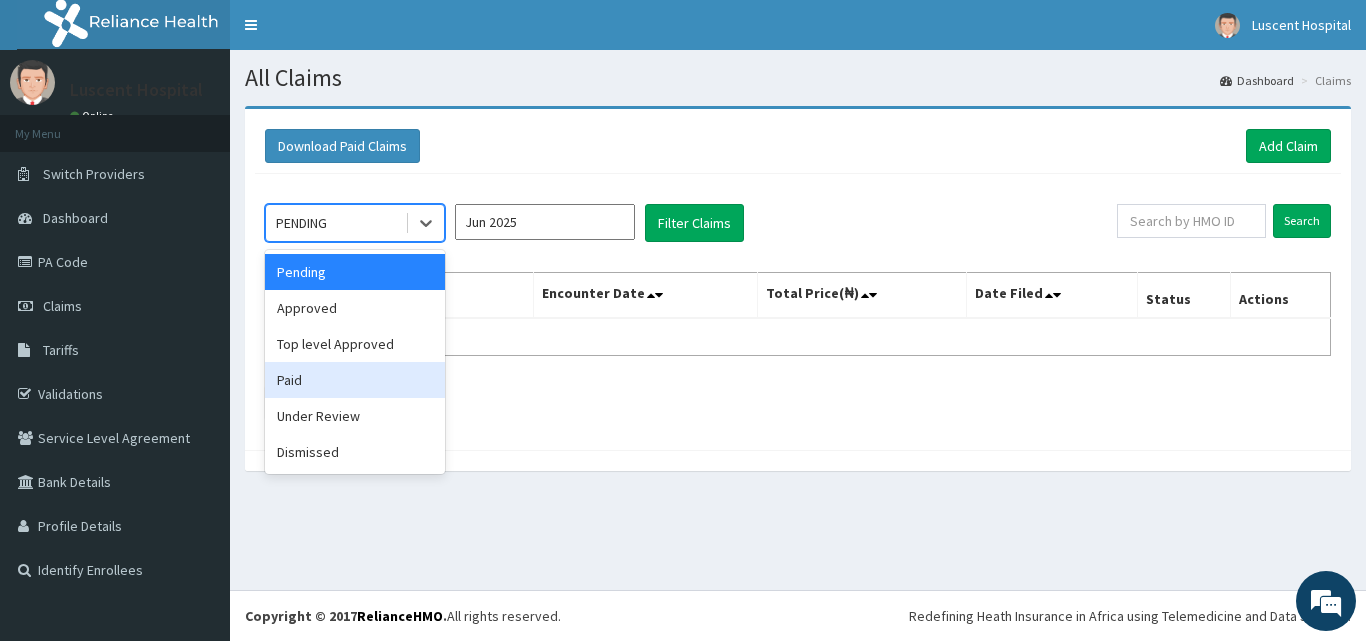 drag, startPoint x: 367, startPoint y: 227, endPoint x: 363, endPoint y: 384, distance: 157.05095 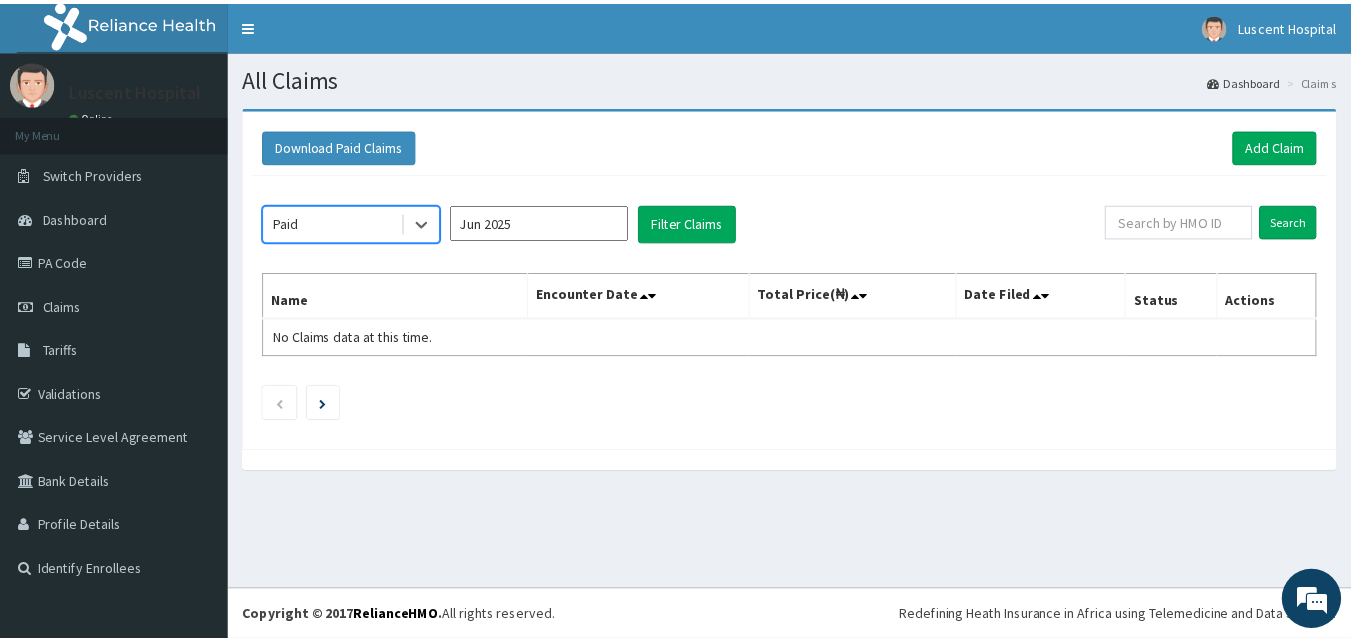 scroll, scrollTop: 0, scrollLeft: 0, axis: both 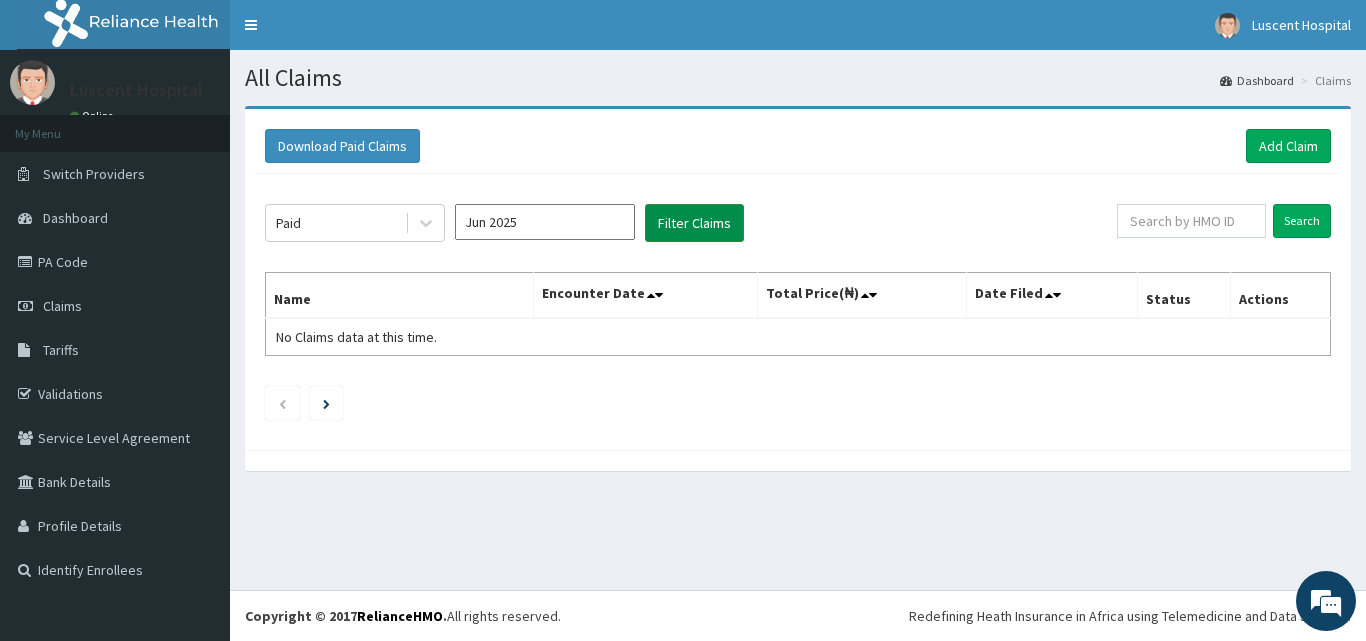 click on "Filter Claims" at bounding box center [694, 223] 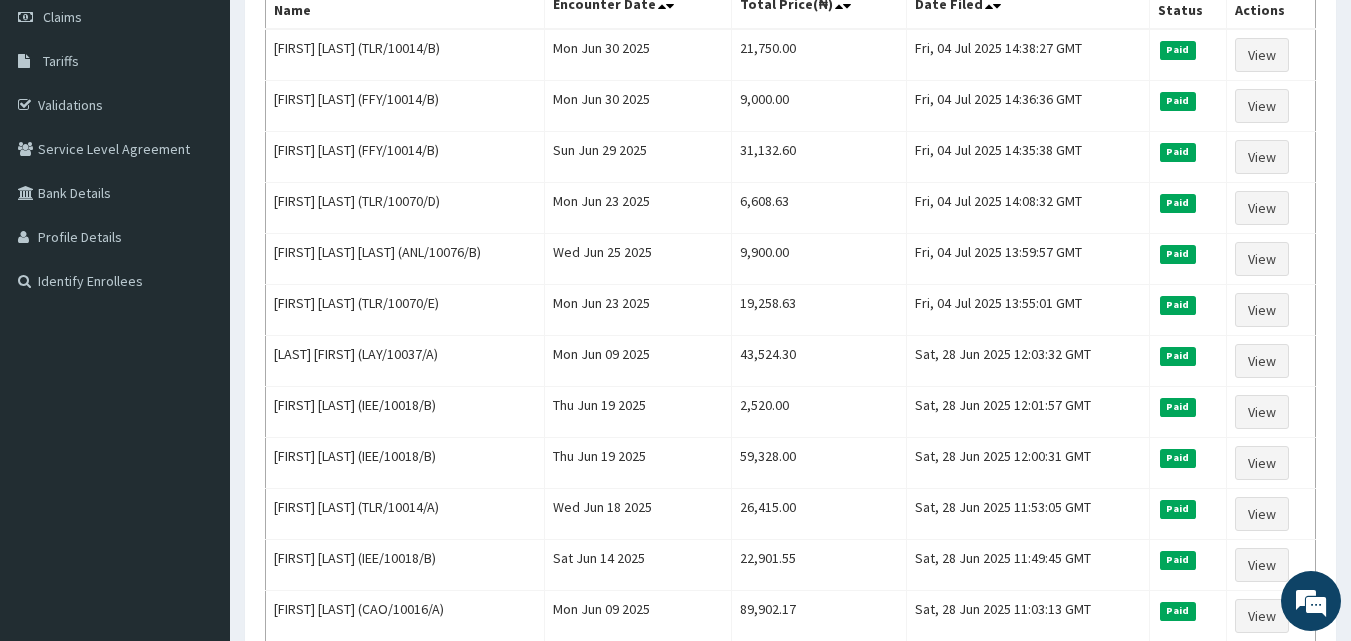 scroll, scrollTop: 295, scrollLeft: 0, axis: vertical 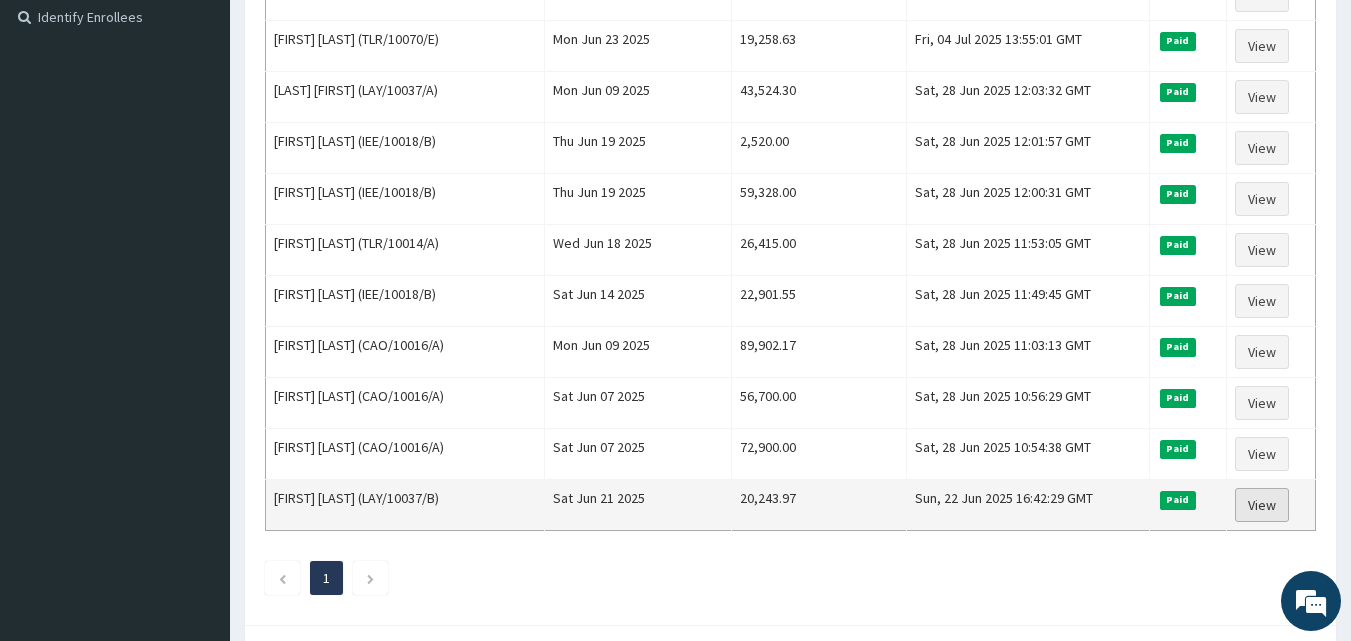click on "View" at bounding box center (1262, 505) 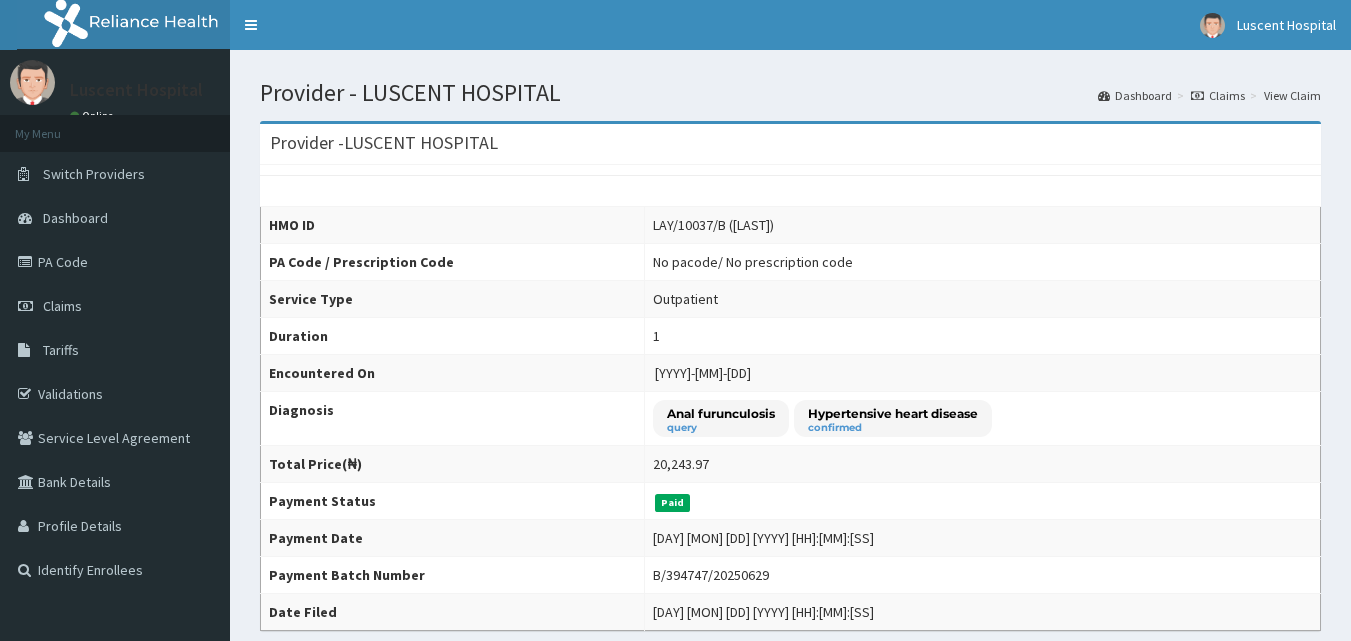 scroll, scrollTop: 0, scrollLeft: 0, axis: both 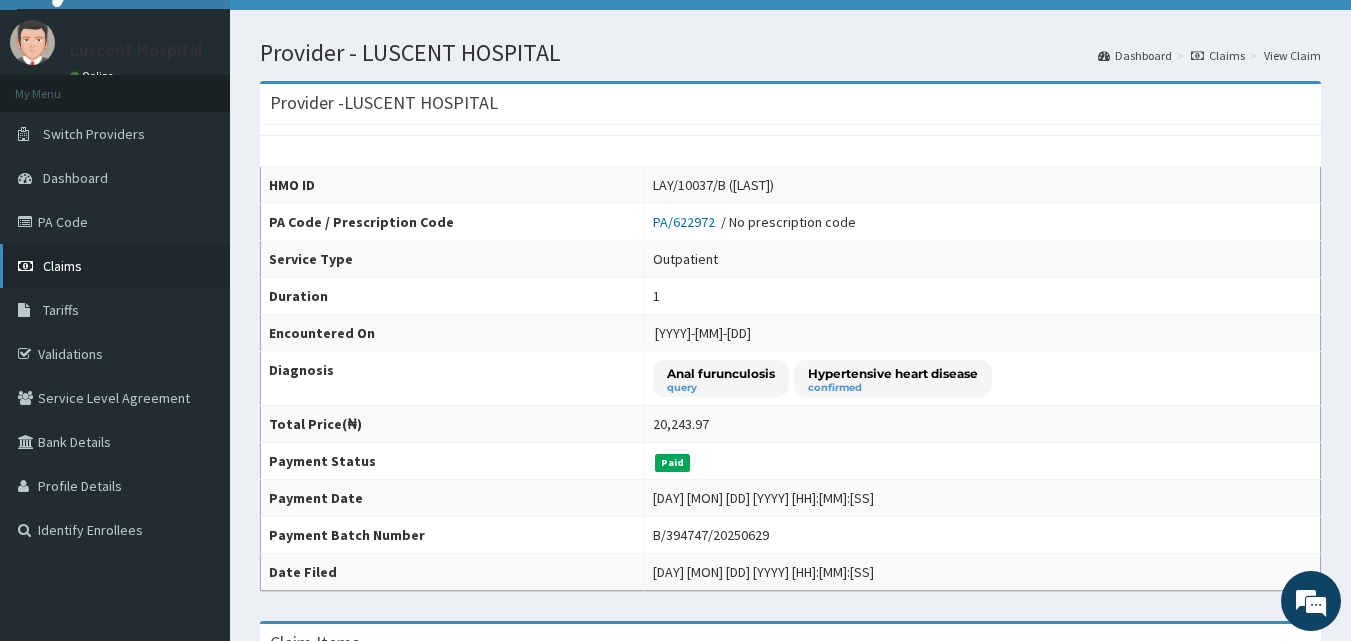 click on "Claims" at bounding box center (115, 266) 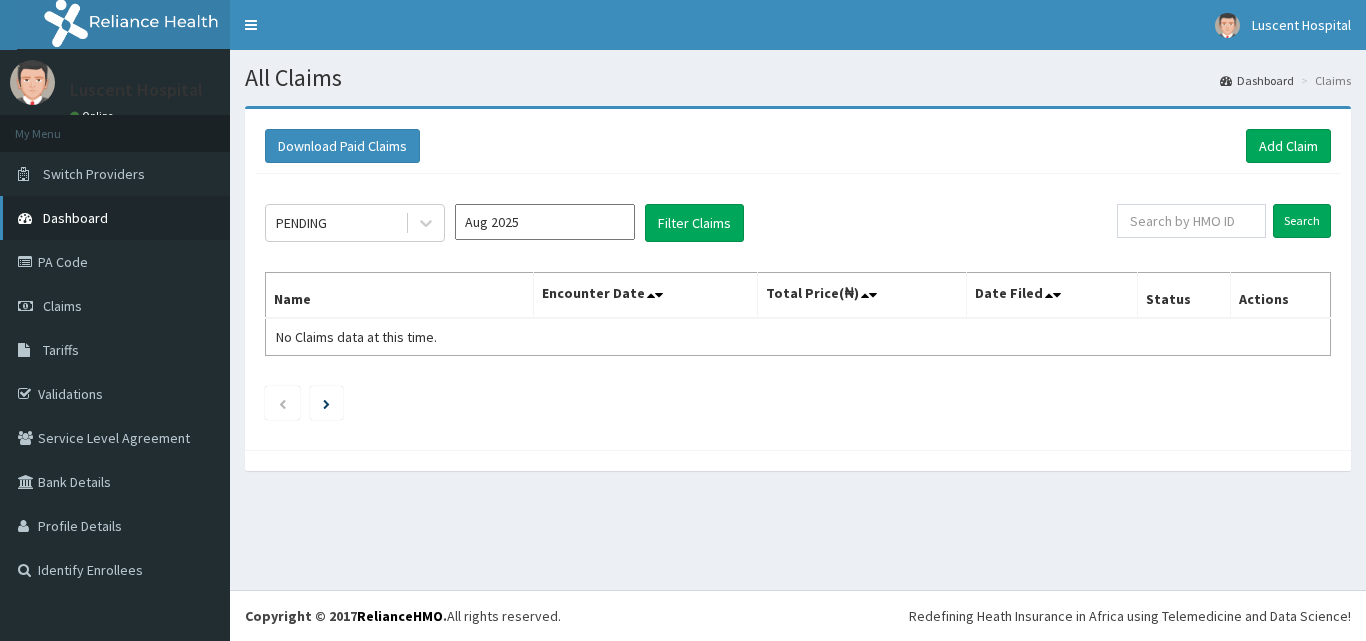 scroll, scrollTop: 0, scrollLeft: 0, axis: both 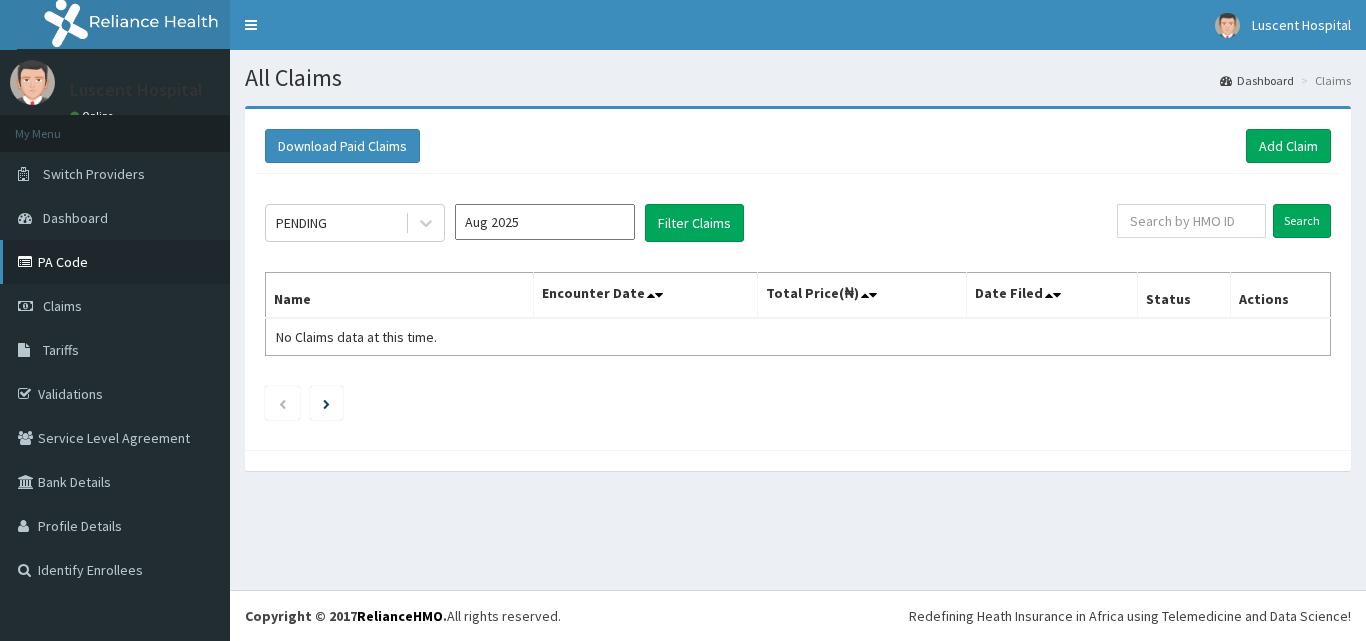 click on "PA Code" at bounding box center (115, 262) 